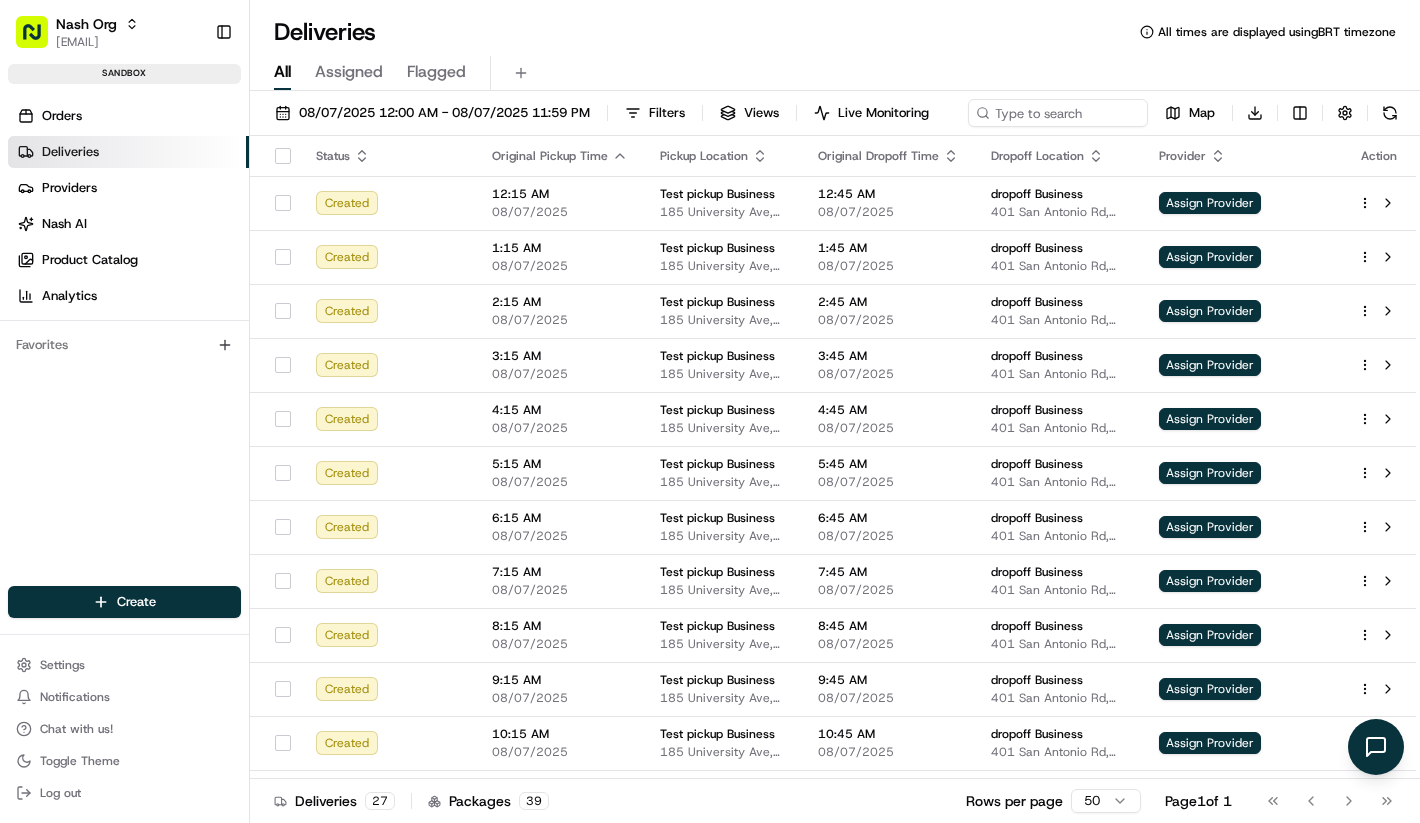 scroll, scrollTop: 0, scrollLeft: 0, axis: both 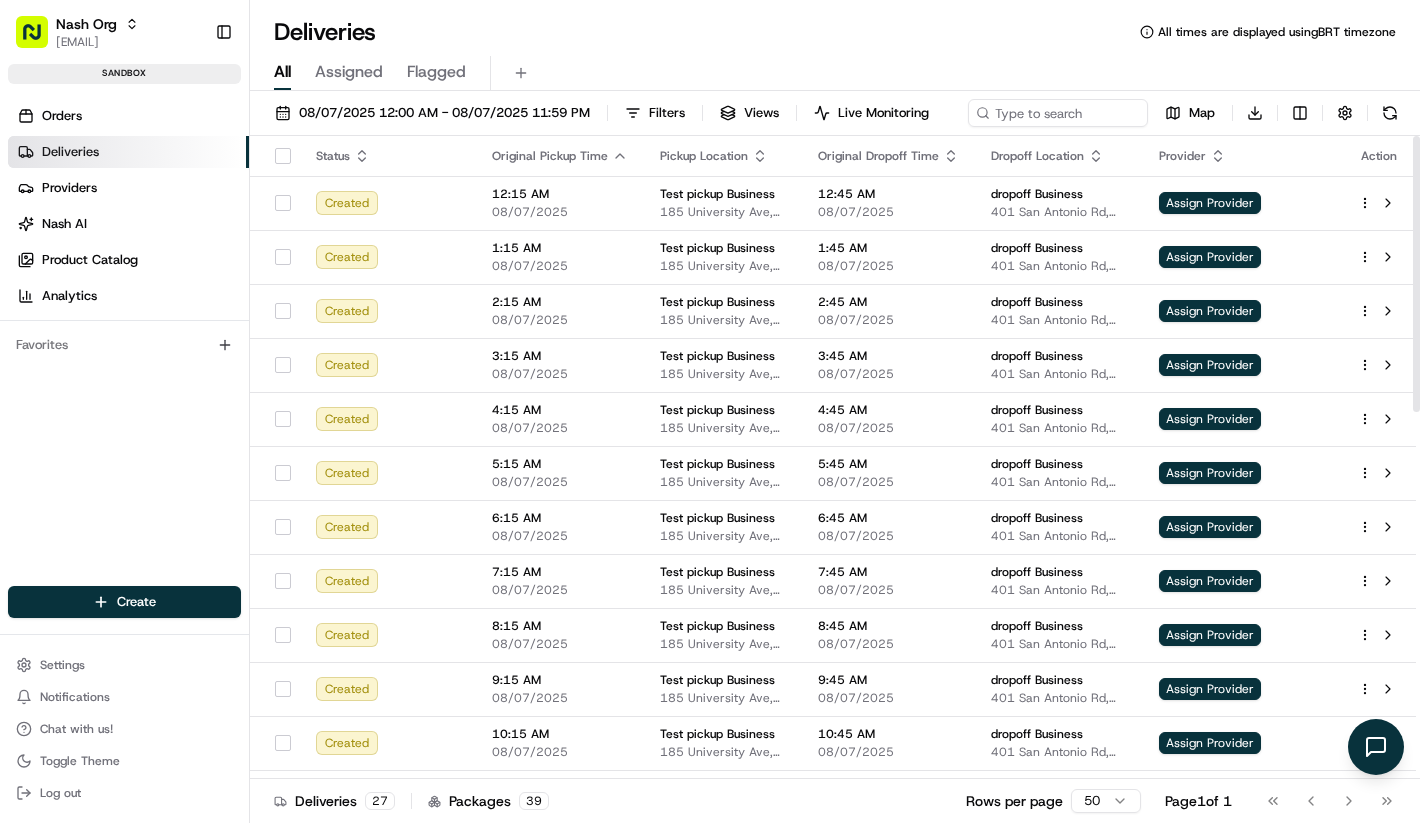 click on "Orders Deliveries Providers Nash AI Product Catalog Analytics Favorites" at bounding box center [124, 359] 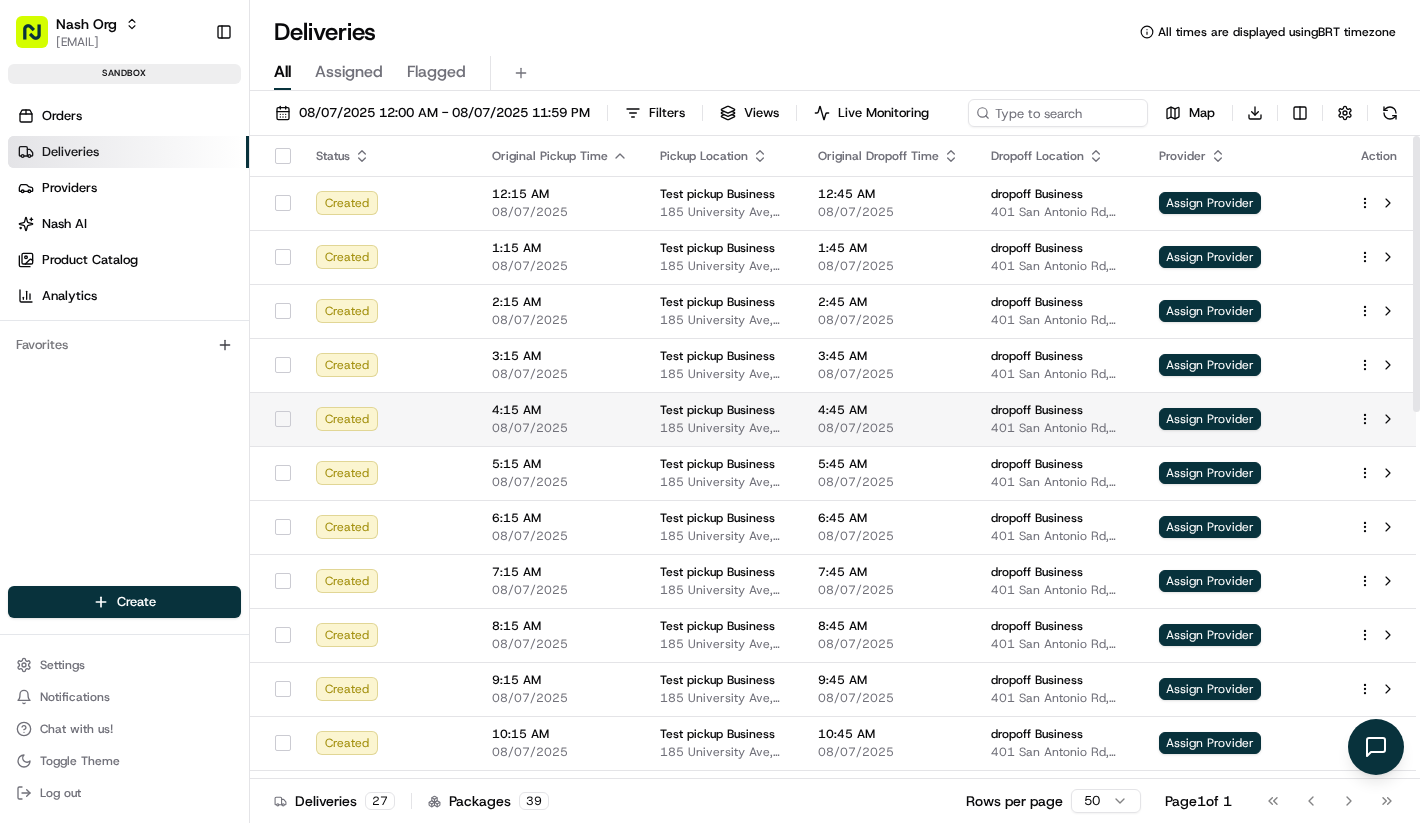 scroll, scrollTop: 855, scrollLeft: 0, axis: vertical 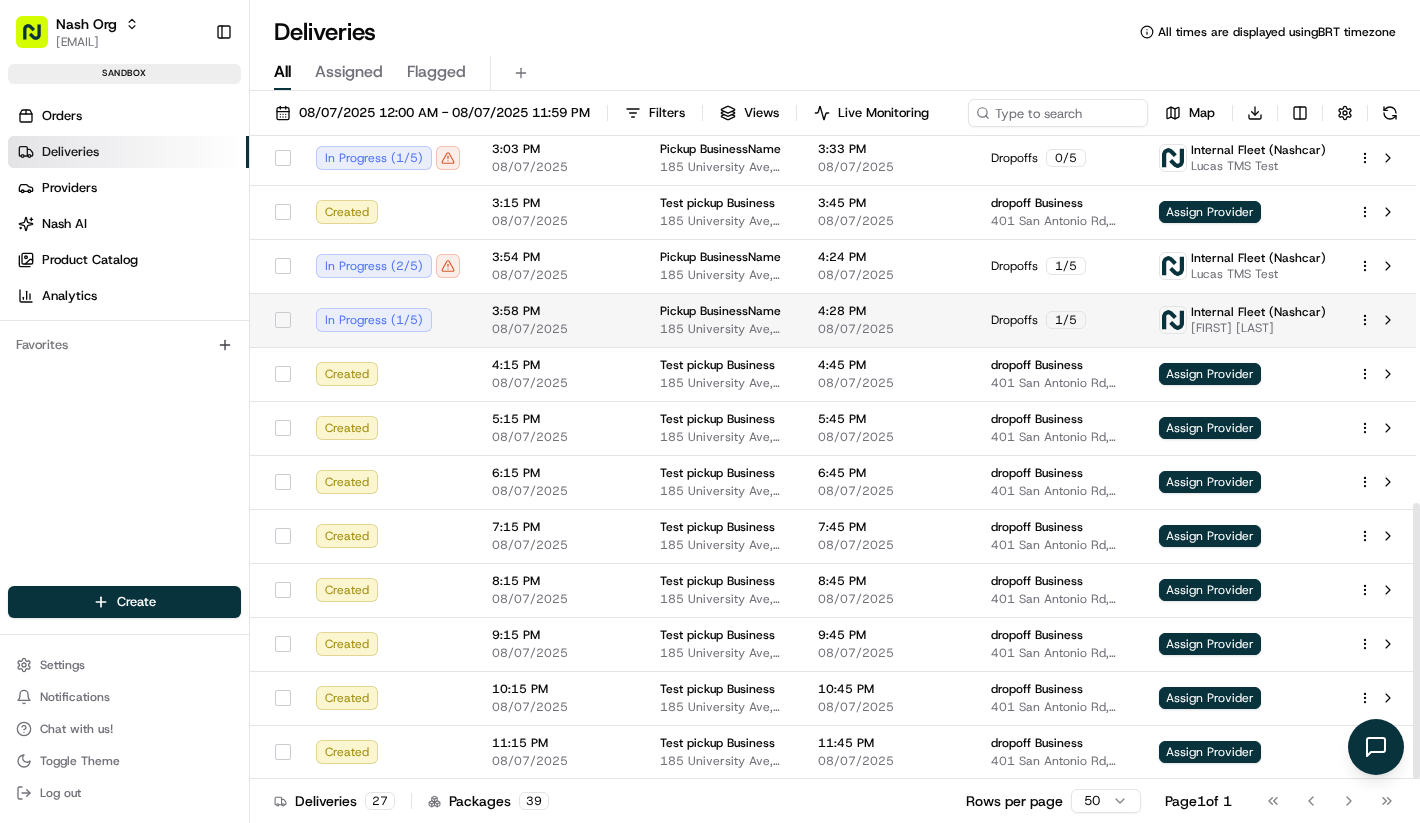 click on "3:58 PM 08/07/2025" at bounding box center (560, 320) 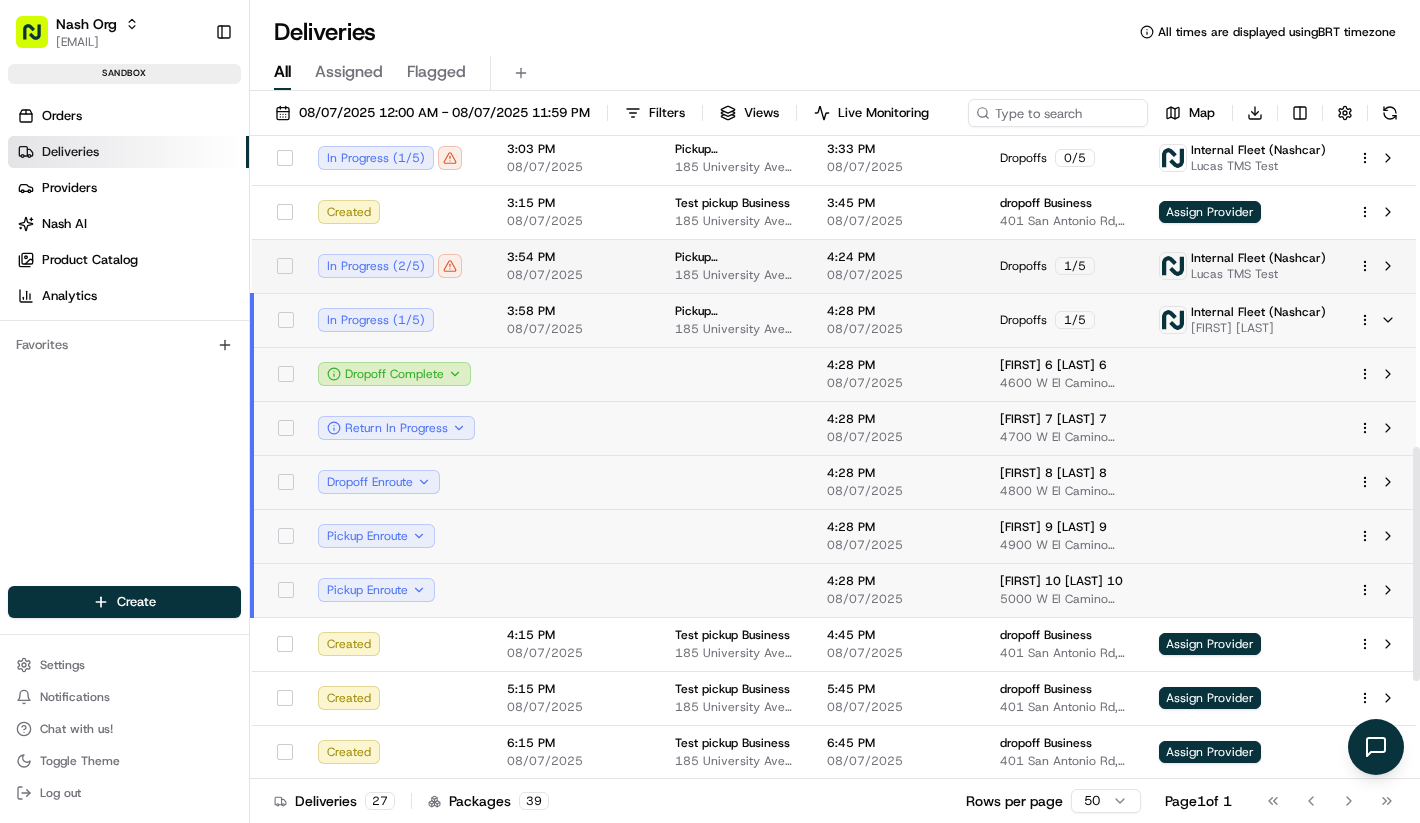 click on "08/07/2025" at bounding box center (575, 275) 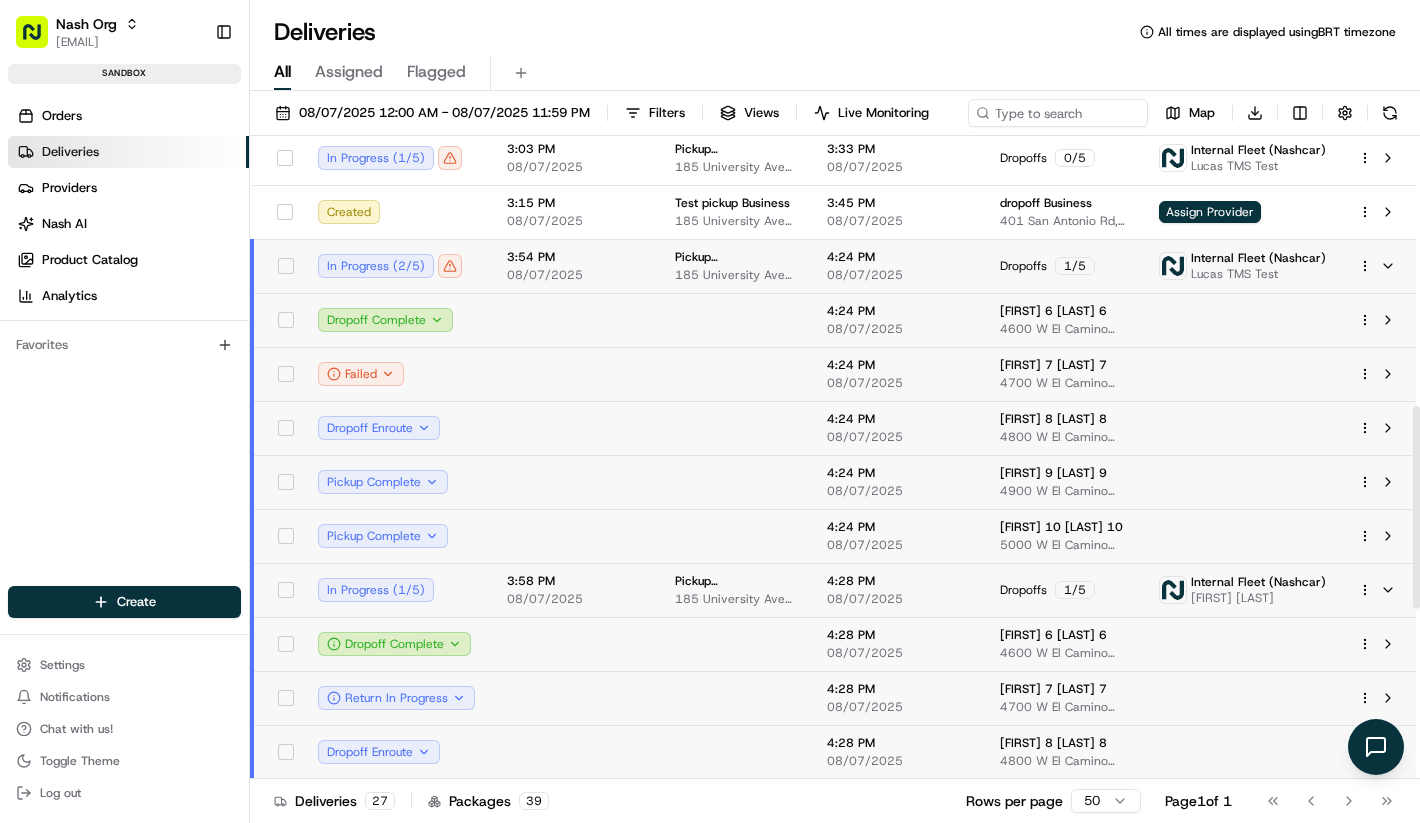 click on "3:54 PM 08/07/2025" at bounding box center (575, 266) 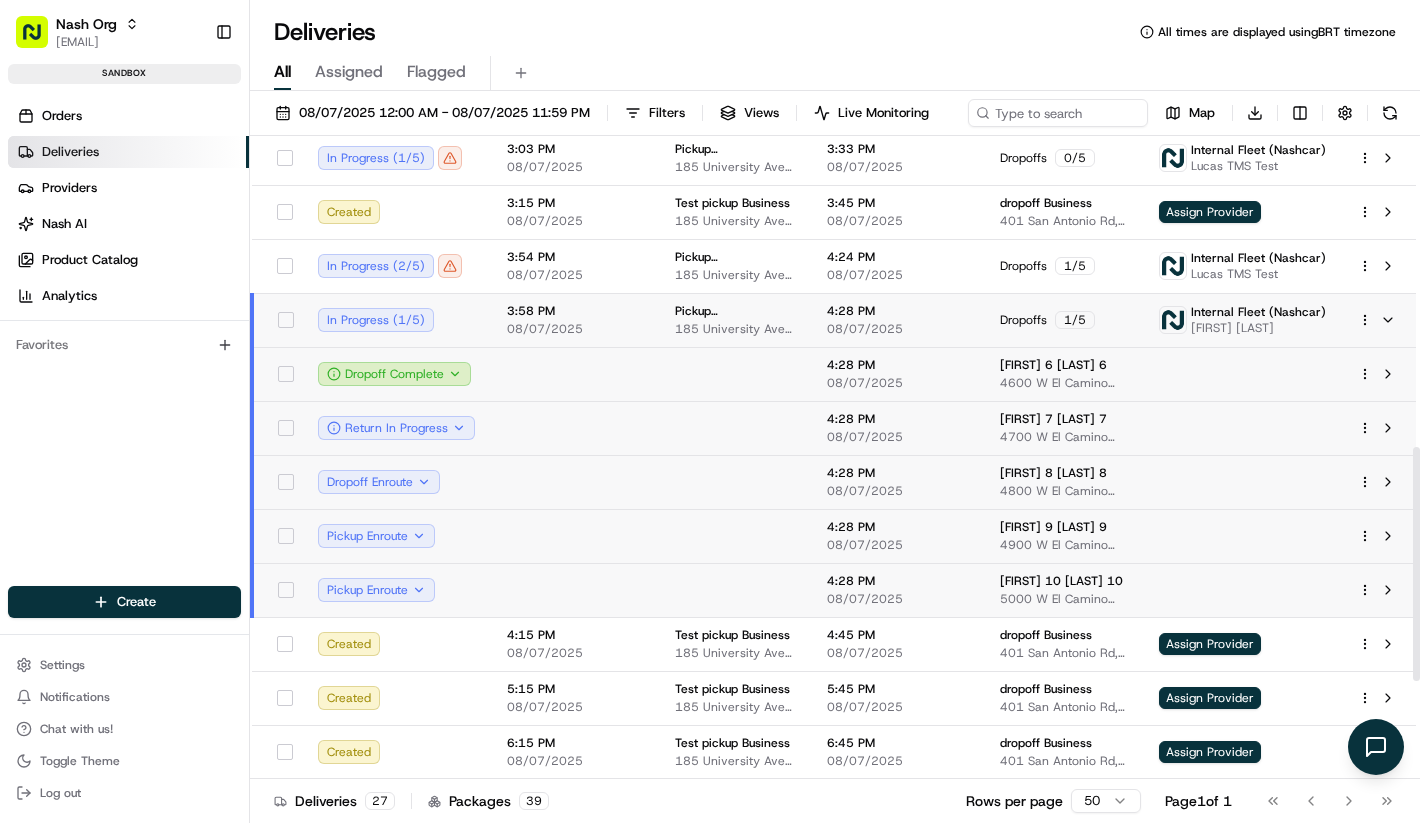 click on "3:58 PM 08/07/2025" at bounding box center (575, 320) 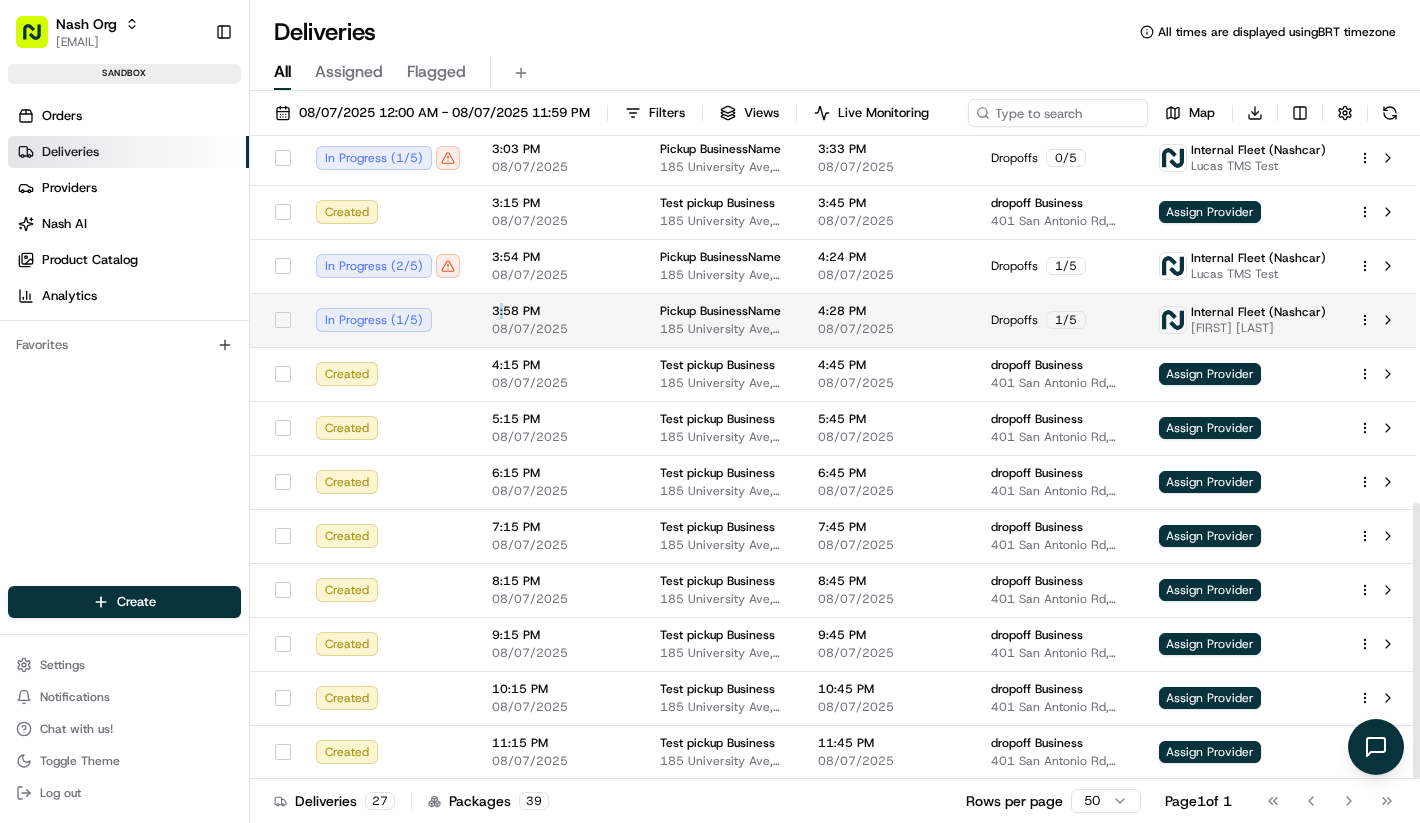 click on "3:58 PM" at bounding box center (560, 311) 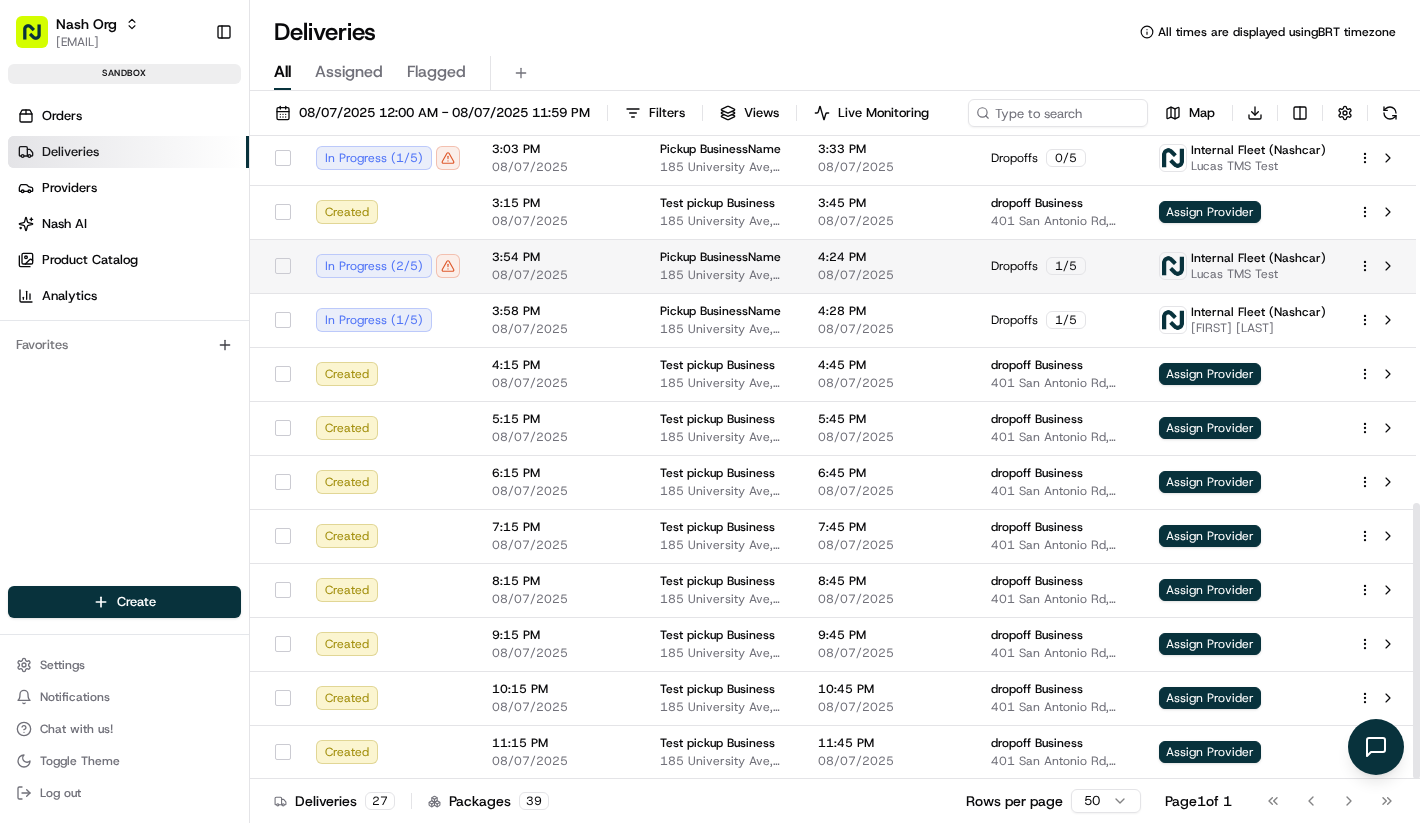 click on "08/07/2025" at bounding box center [560, 275] 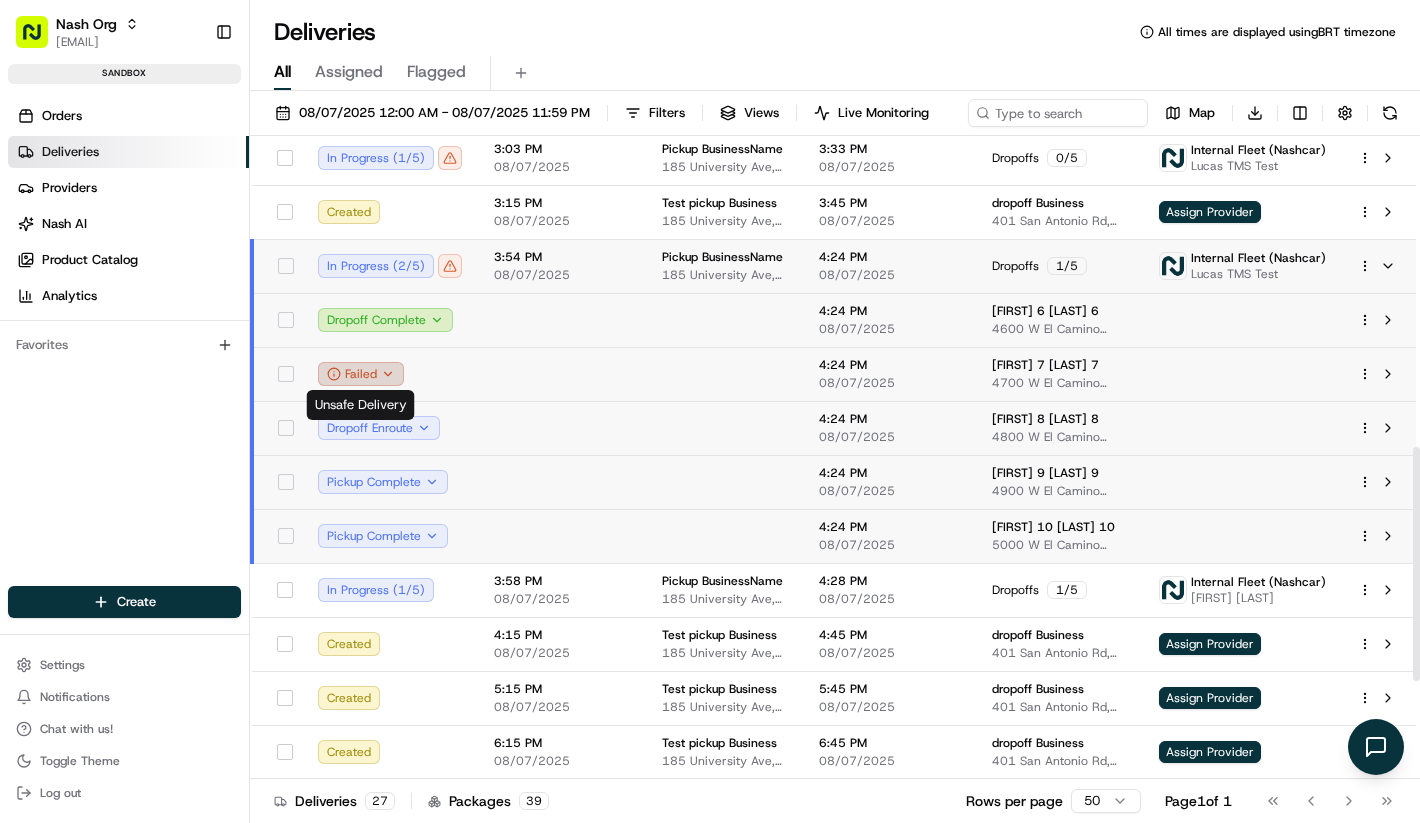 click on "Failed" at bounding box center (361, 374) 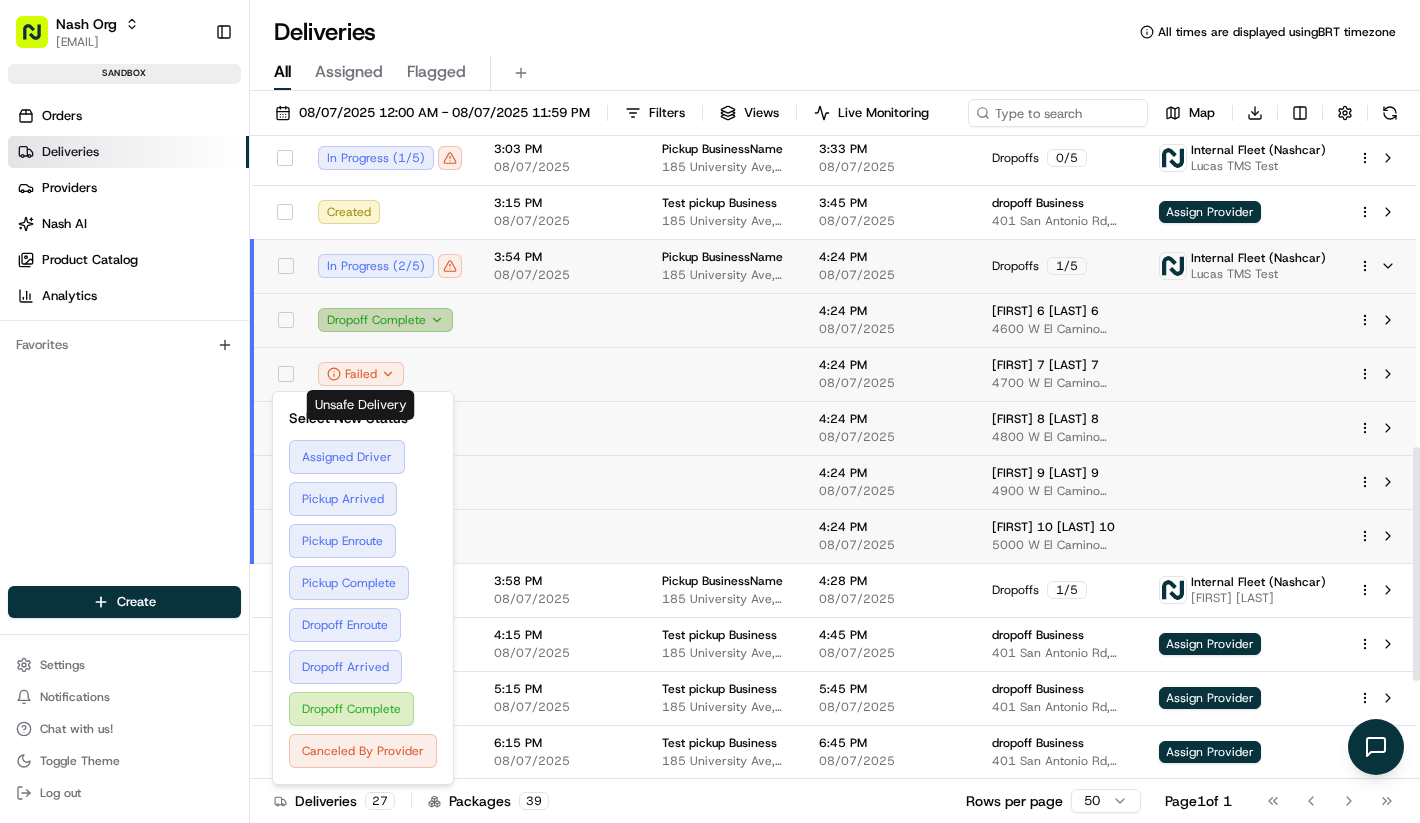 click on "Dropoff Complete" at bounding box center (385, 320) 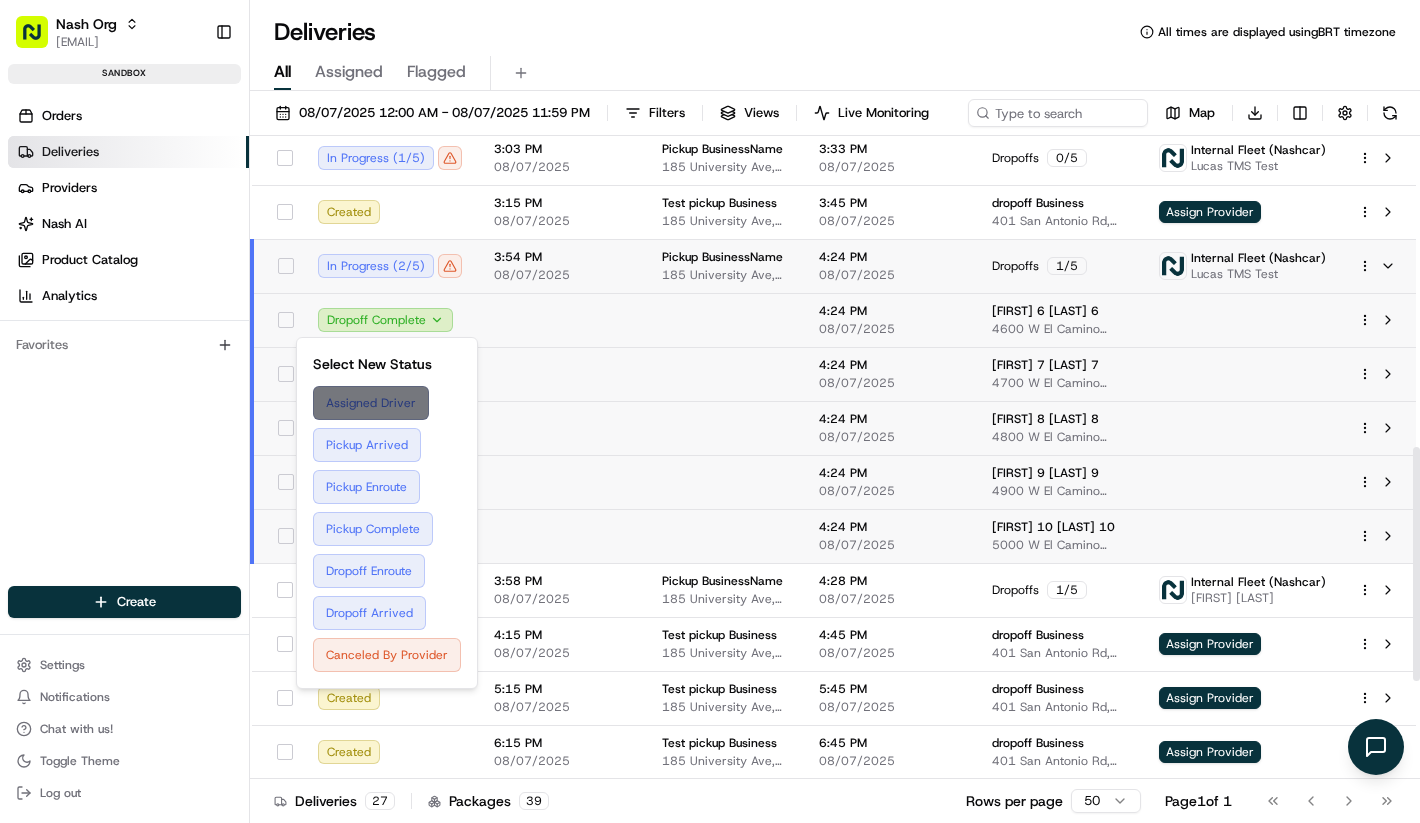 click on "Assigned Driver" at bounding box center [387, 403] 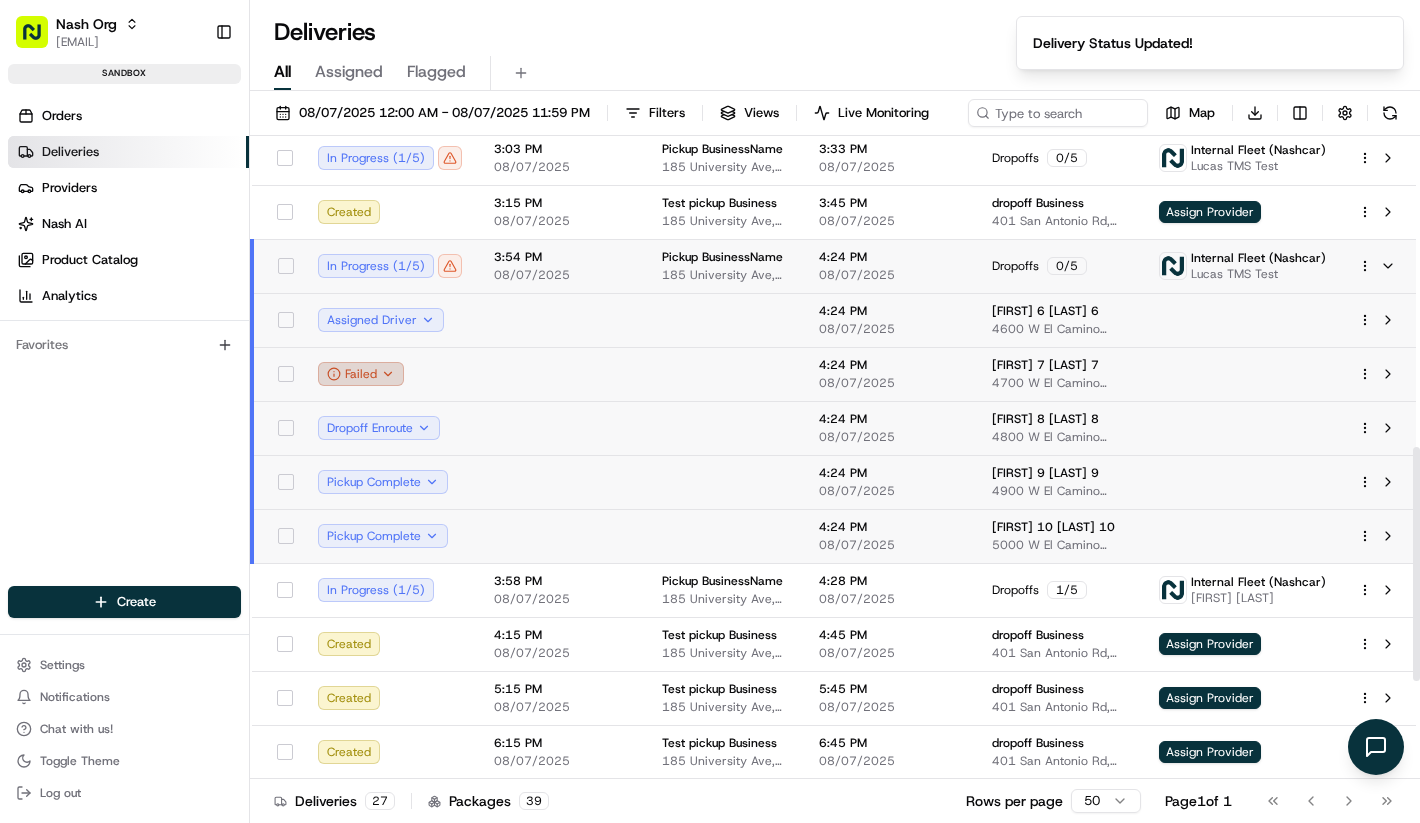 click on "Failed" at bounding box center [361, 374] 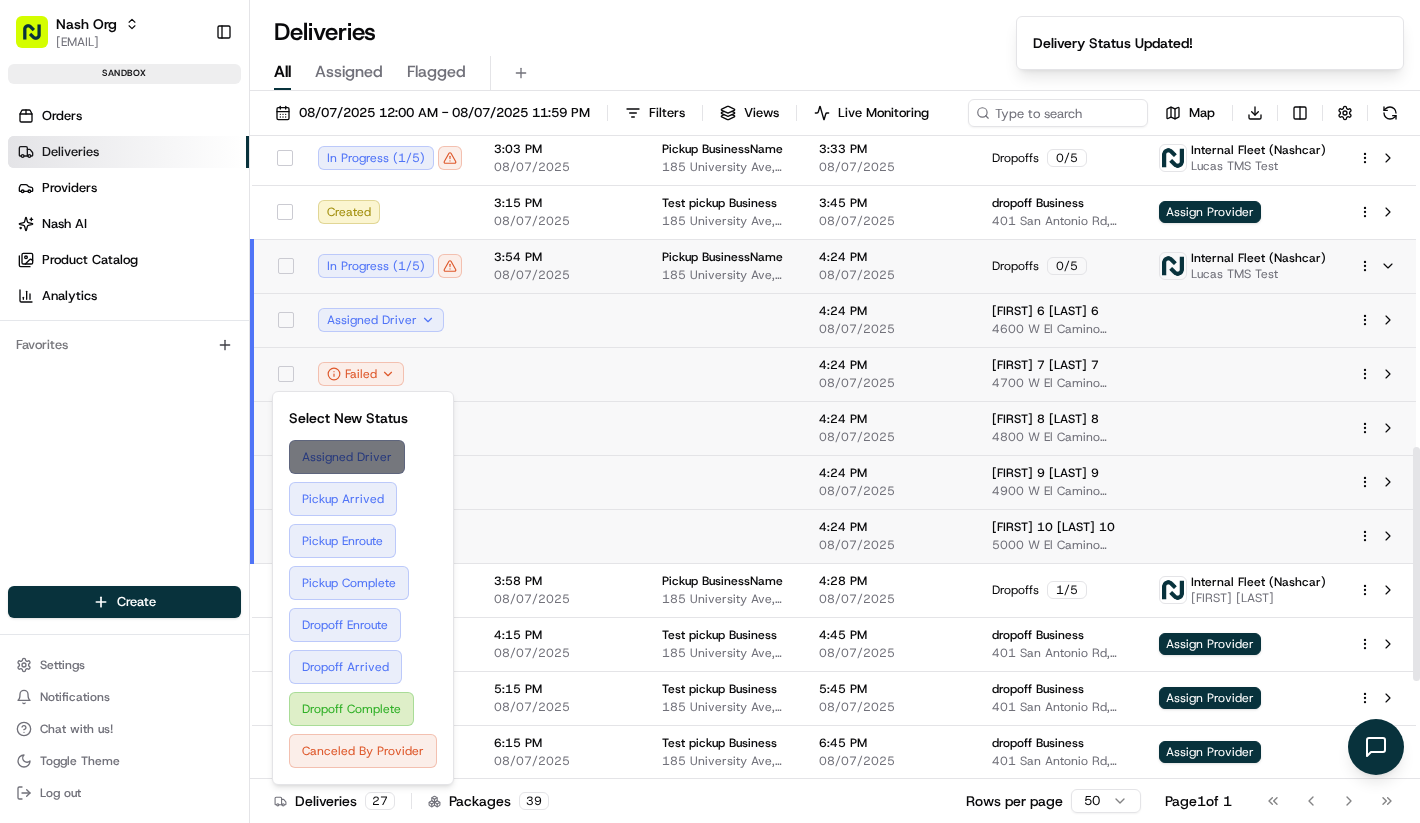 click on "Assigned Driver" at bounding box center (363, 457) 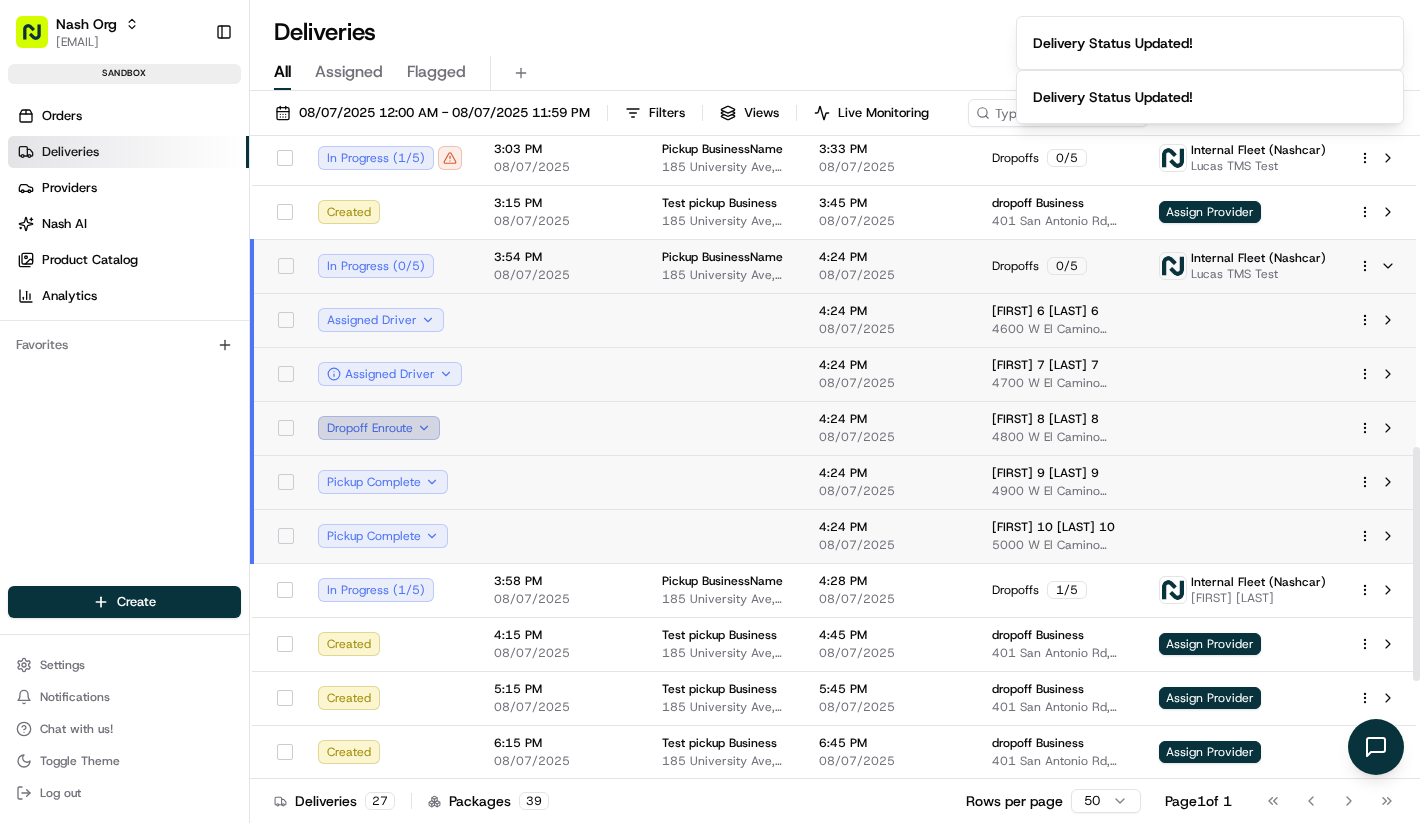 click on "Dropoff Enroute" at bounding box center [379, 428] 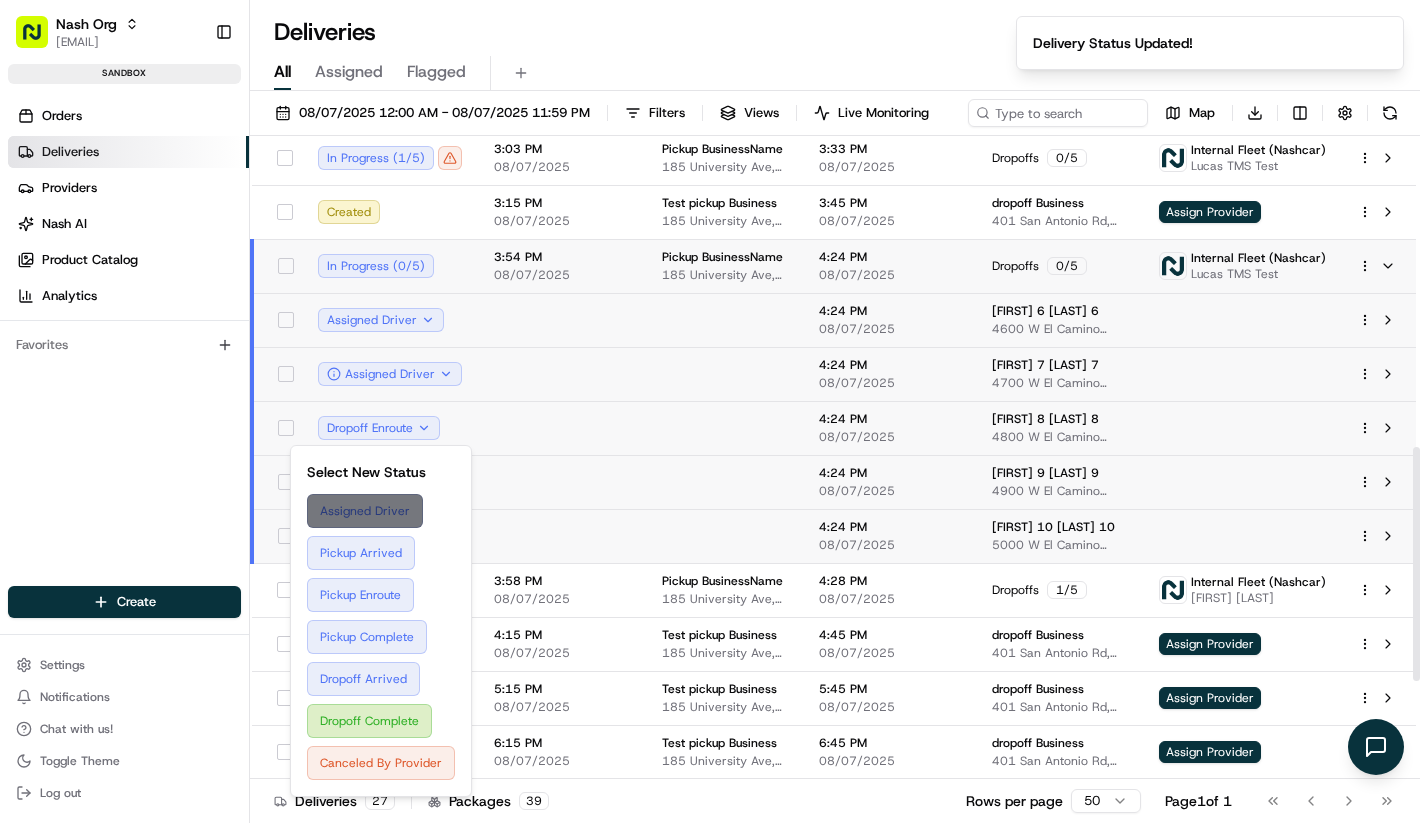 click on "Assigned Driver" at bounding box center (381, 511) 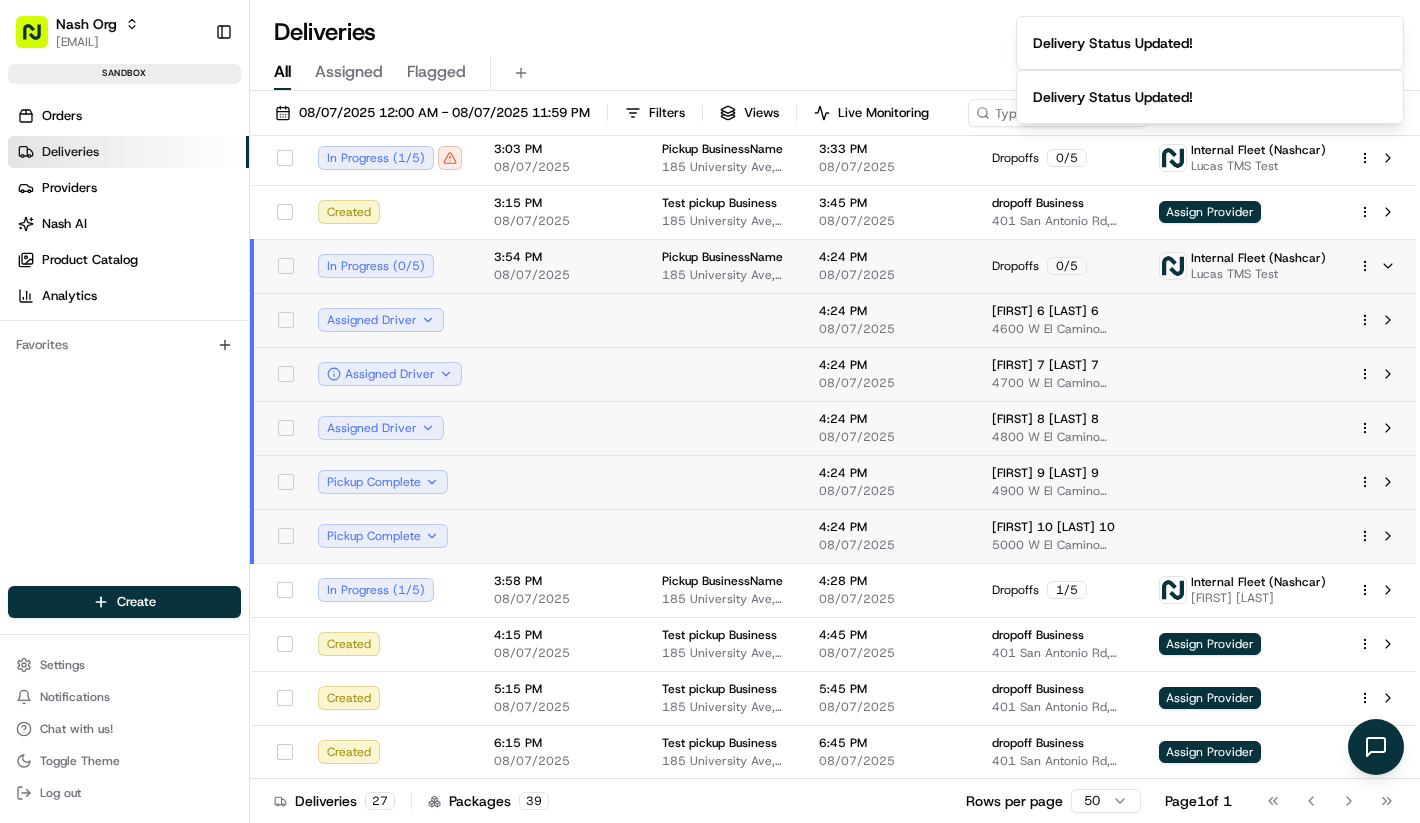 click on "Pickup Complete" at bounding box center [383, 482] 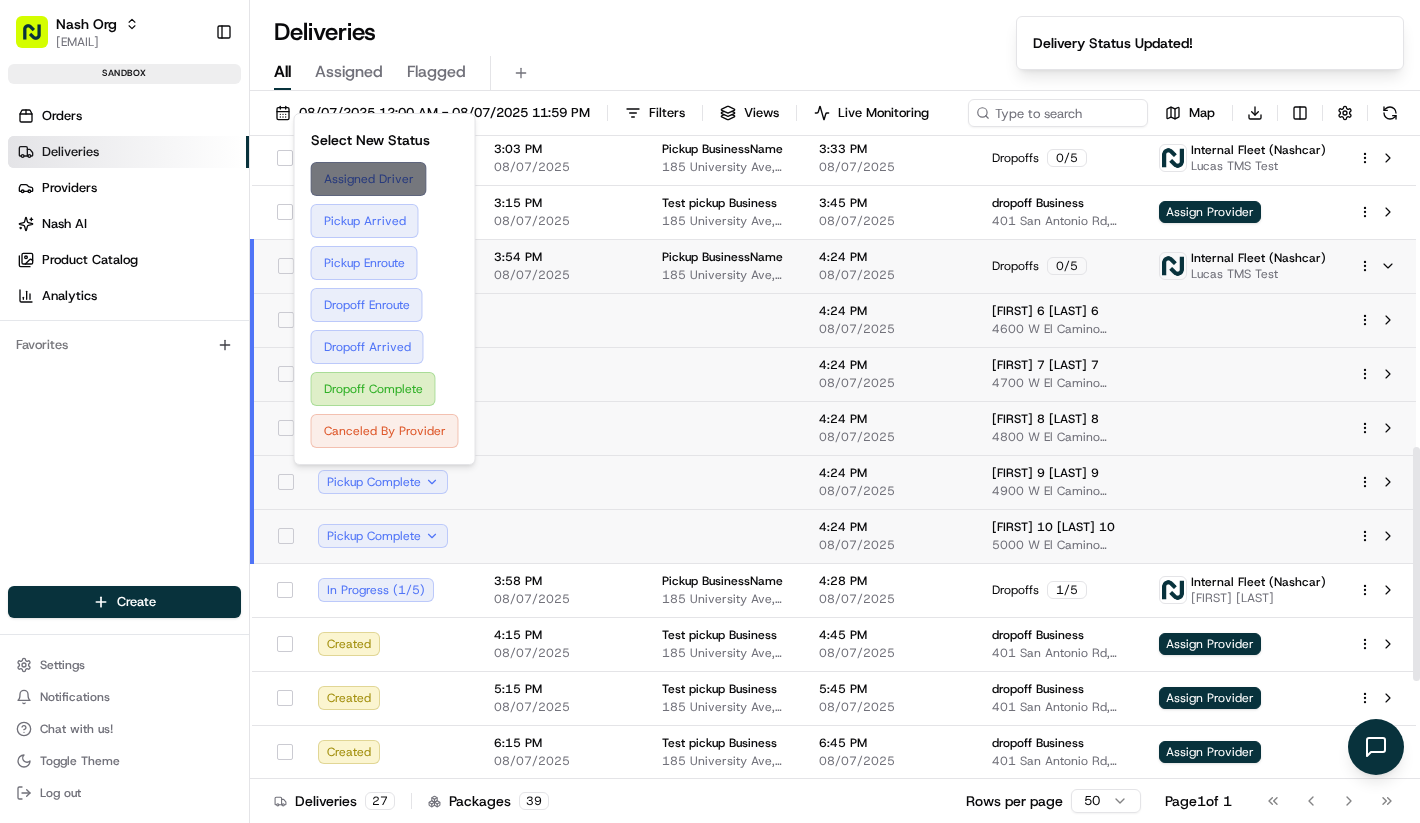 click on "Assigned Driver" at bounding box center (385, 179) 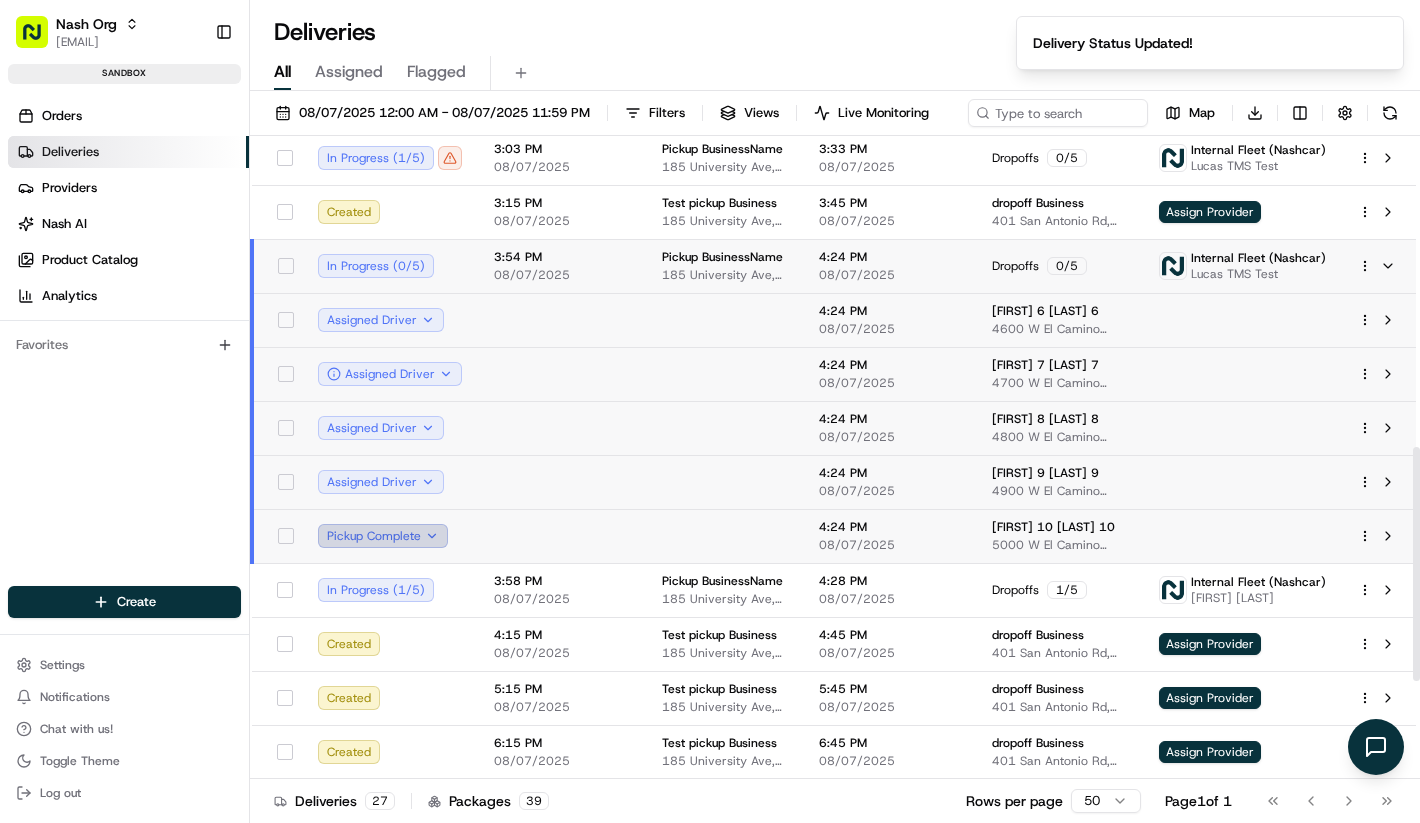 click on "Pickup Complete" at bounding box center (383, 536) 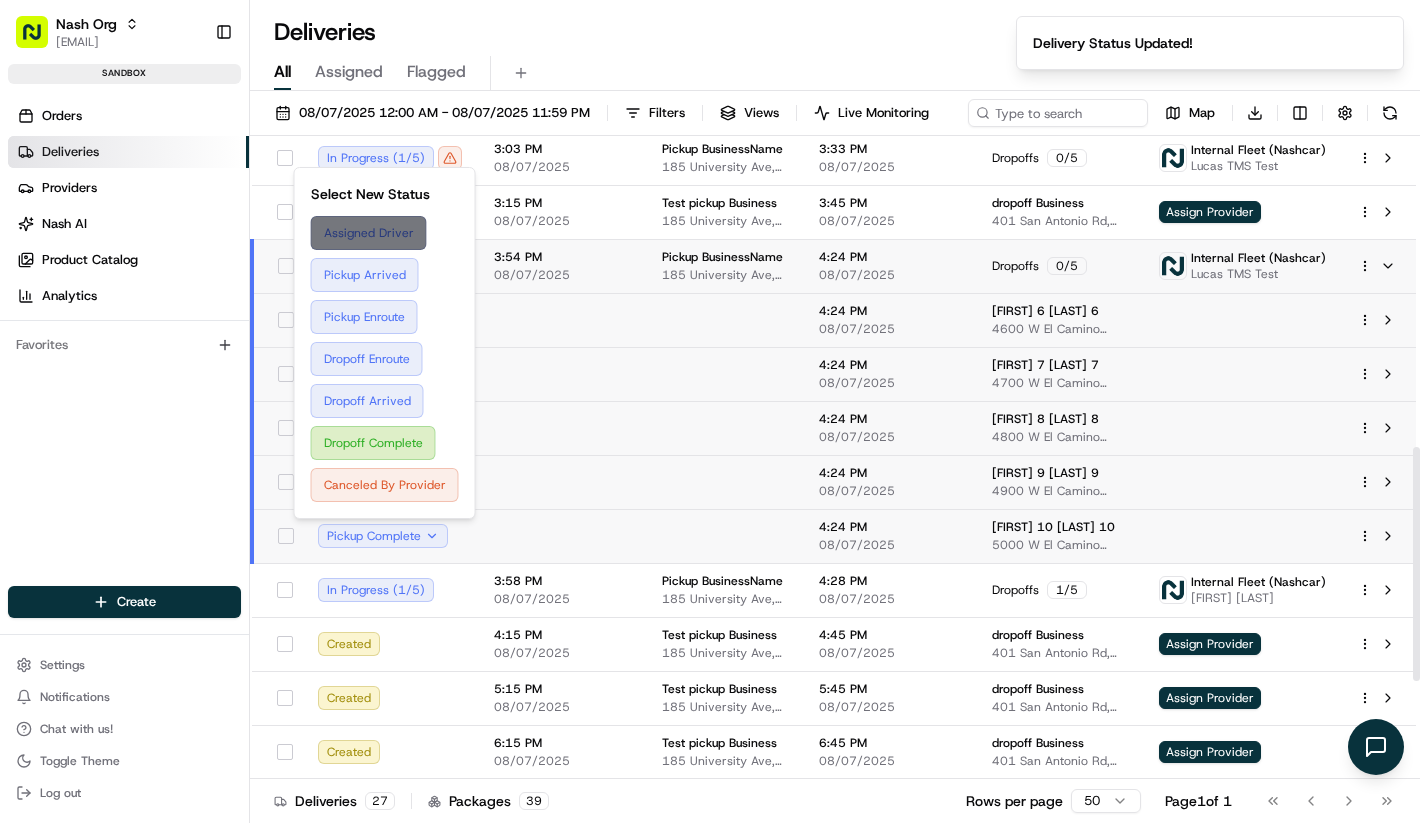 click on "Assigned Driver" at bounding box center [385, 233] 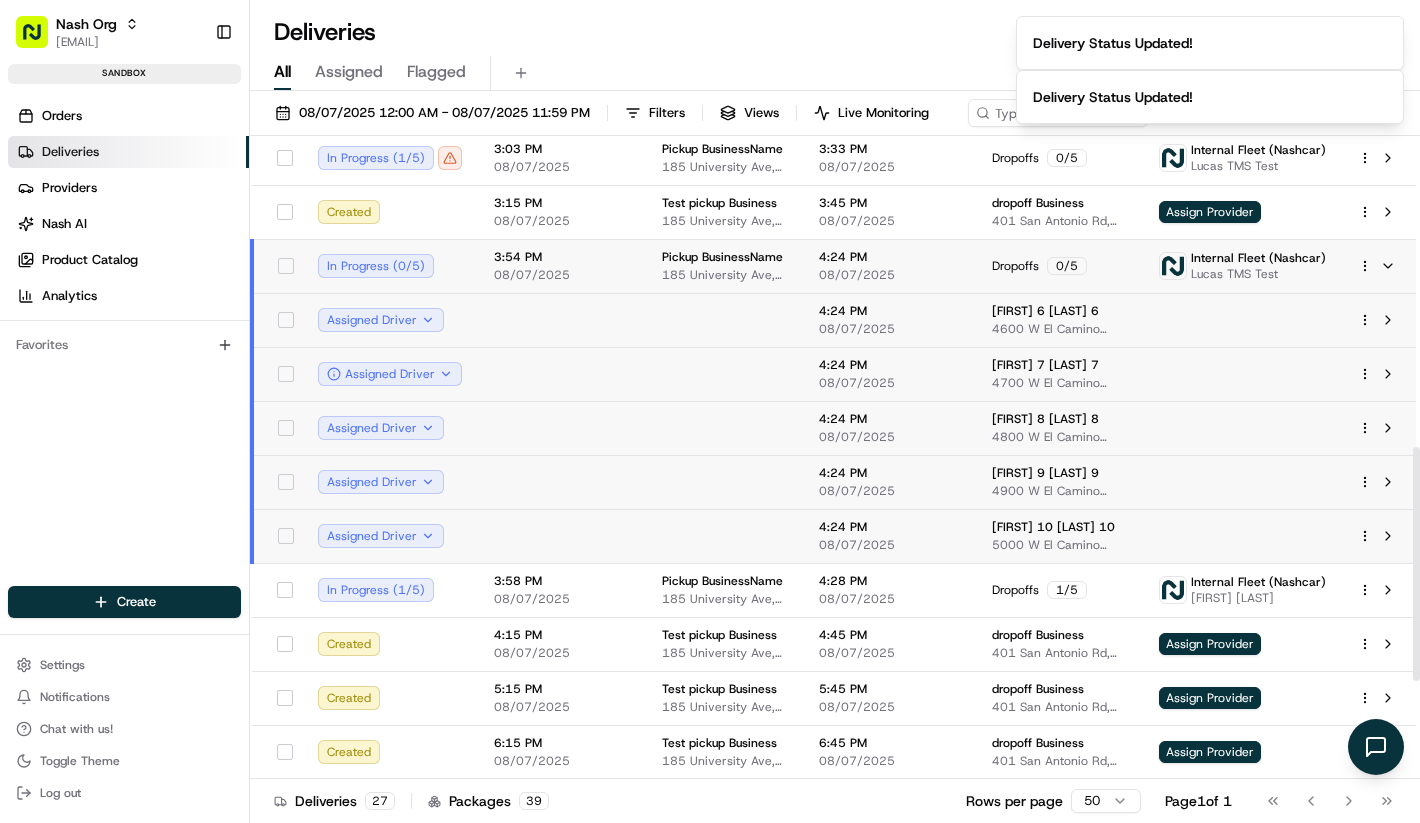 type 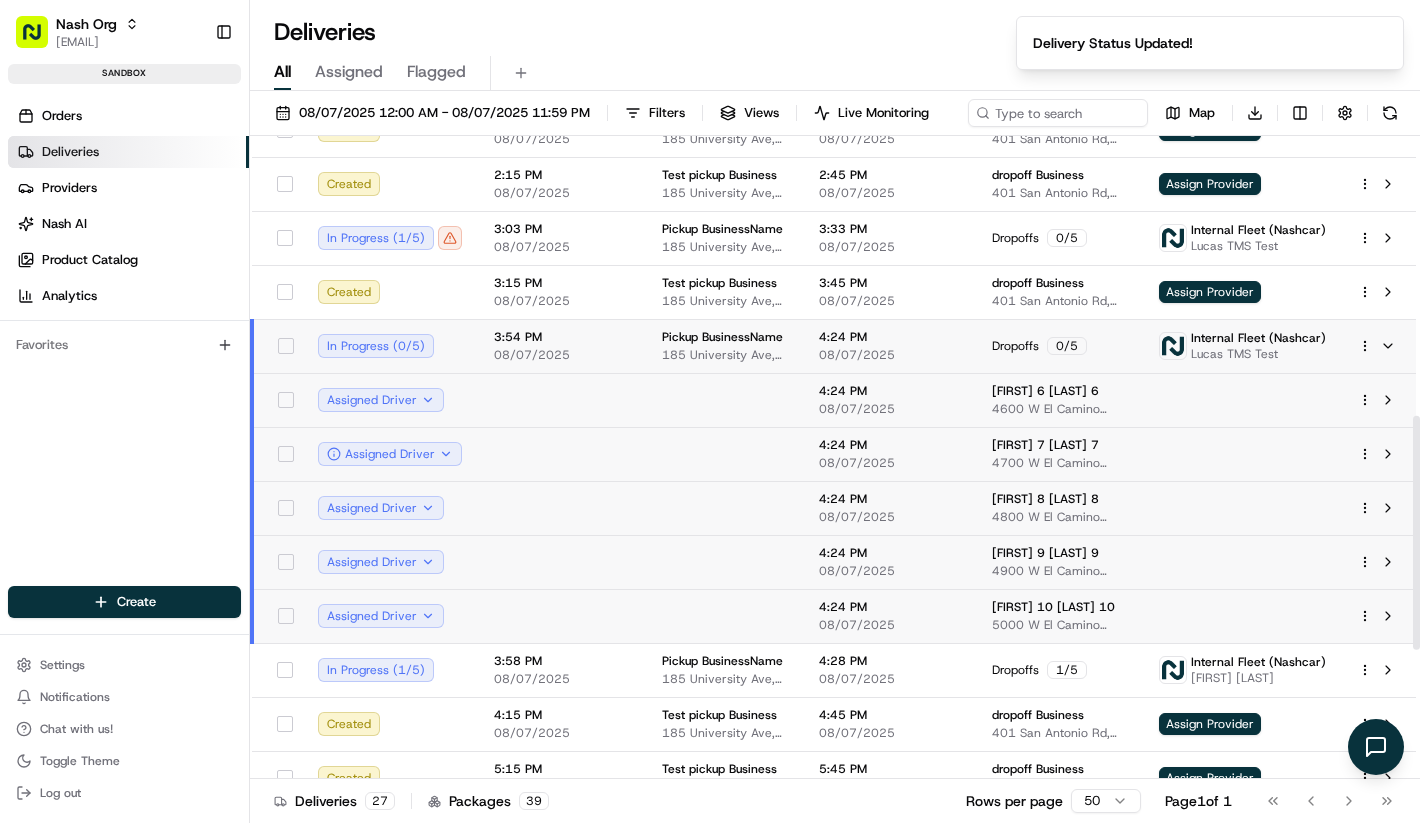 scroll, scrollTop: 769, scrollLeft: 0, axis: vertical 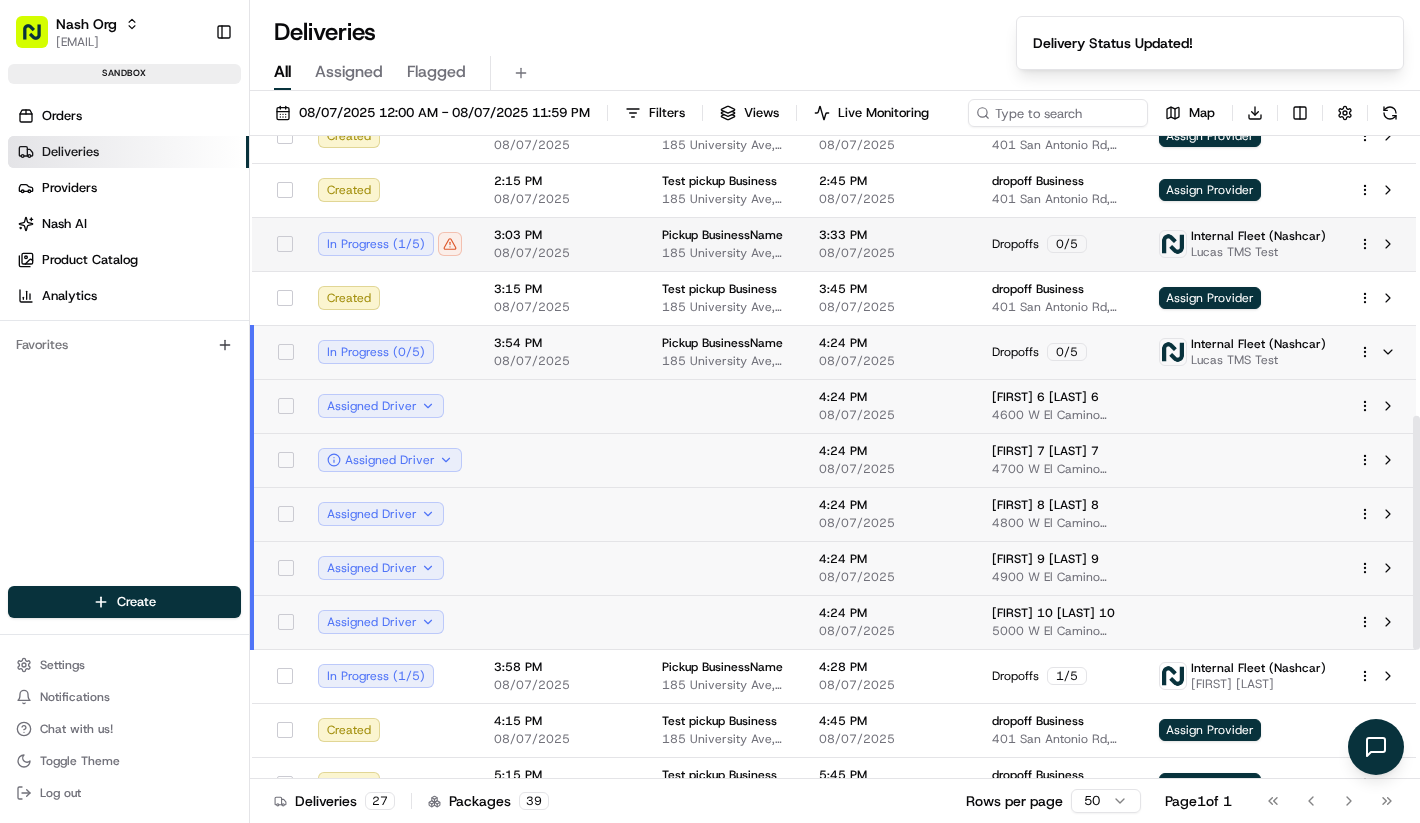 click on "08/07/2025" at bounding box center [562, 253] 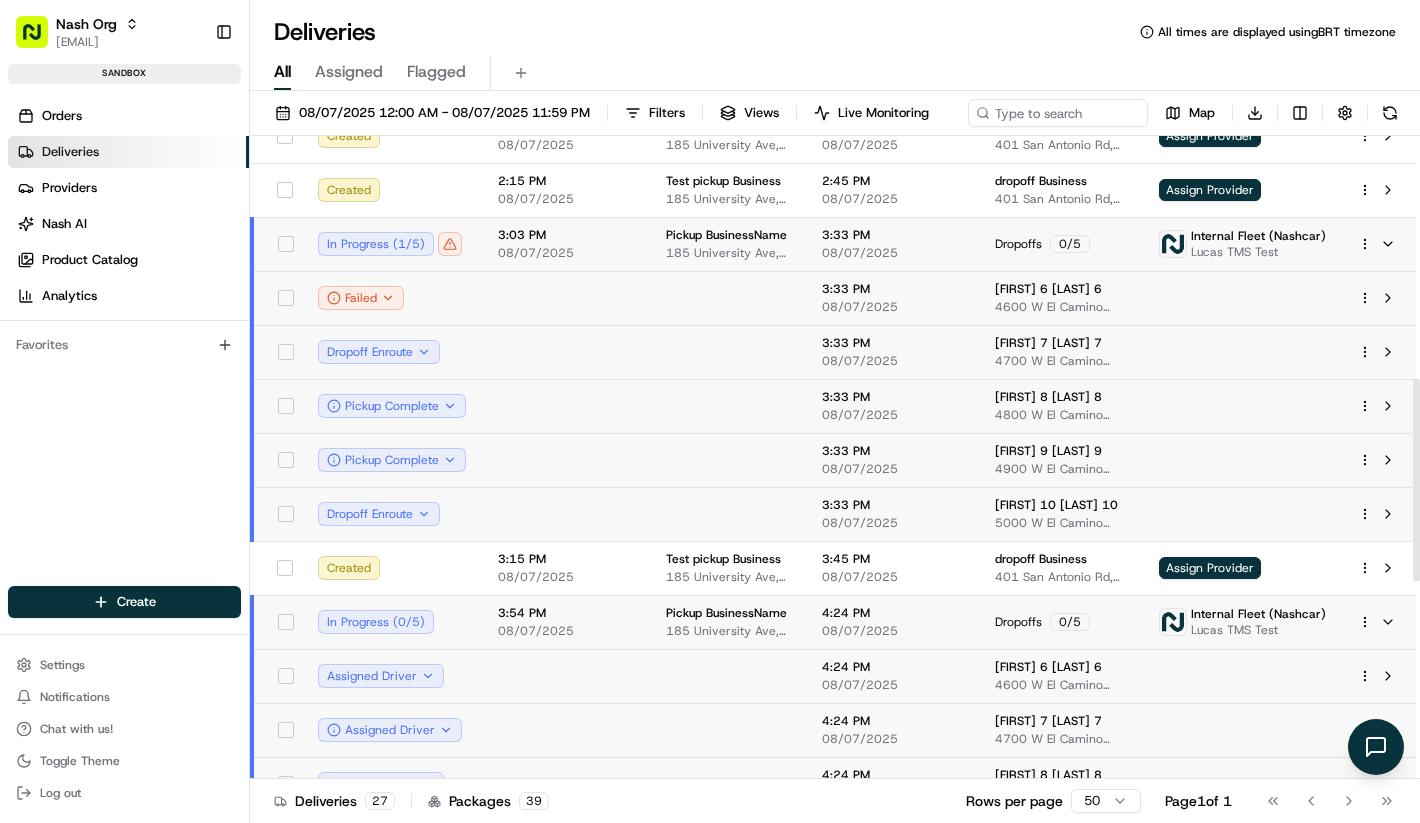 click on "Failed" at bounding box center (392, 298) 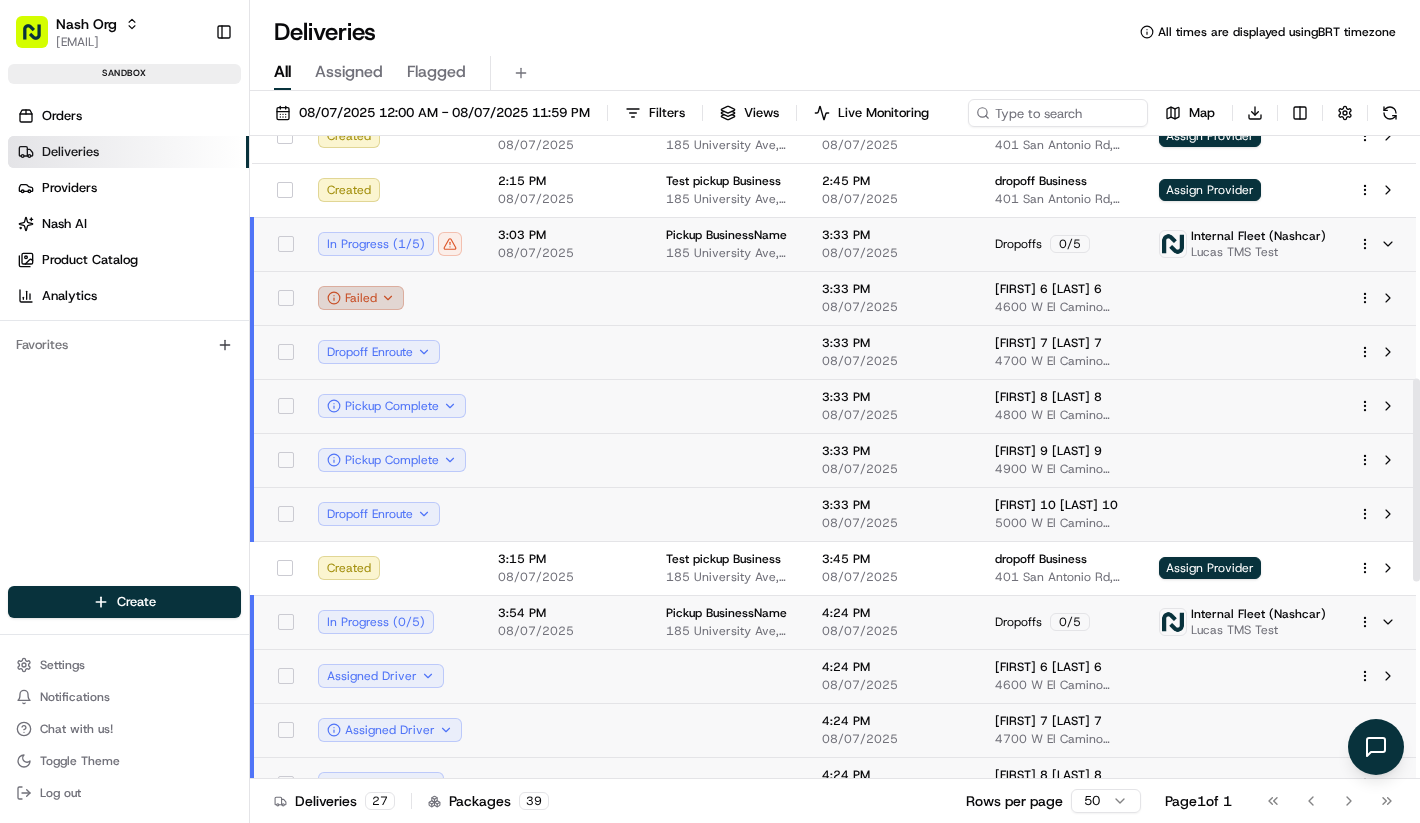 click on "Failed" at bounding box center (361, 298) 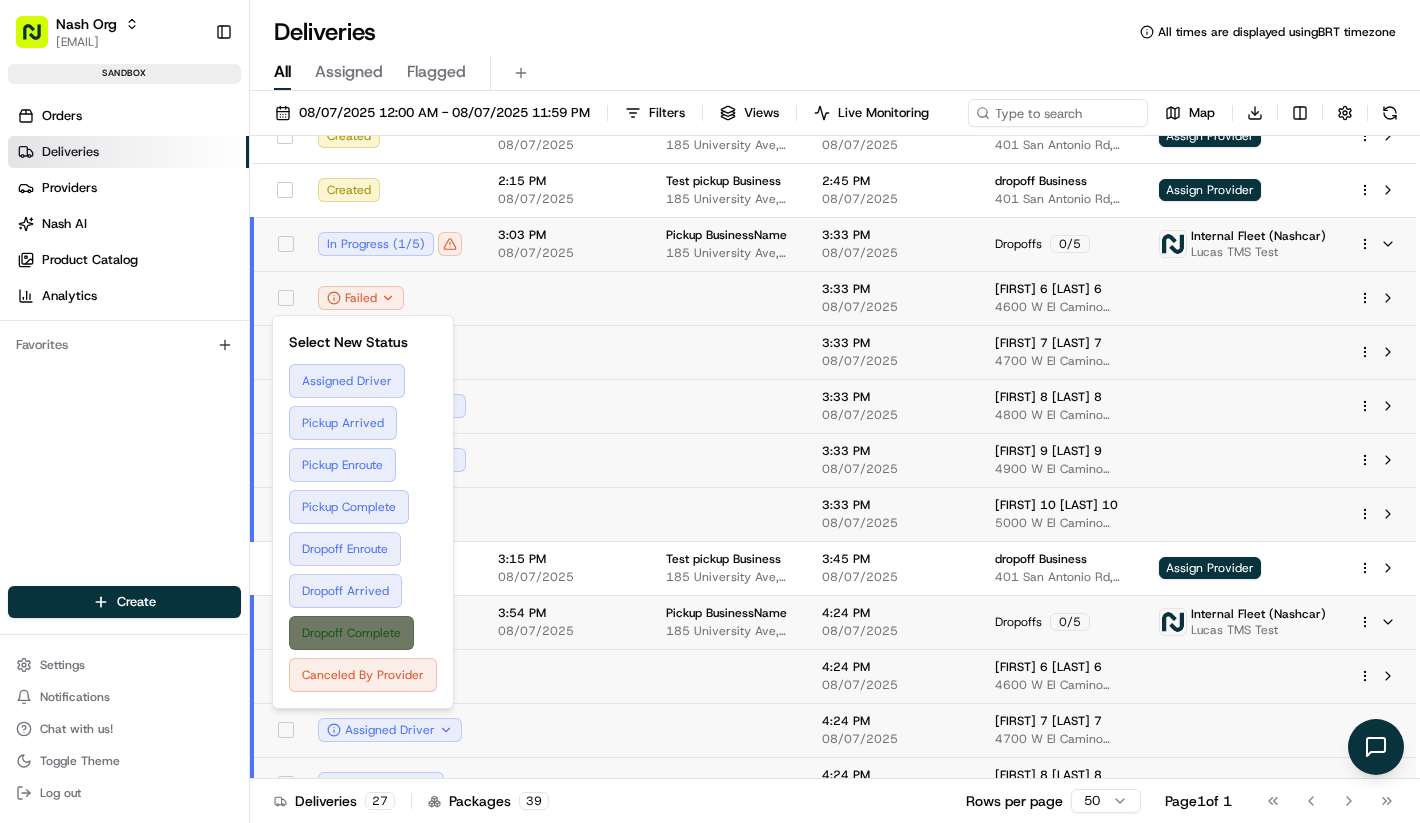 click on "Dropoff Complete" at bounding box center (363, 633) 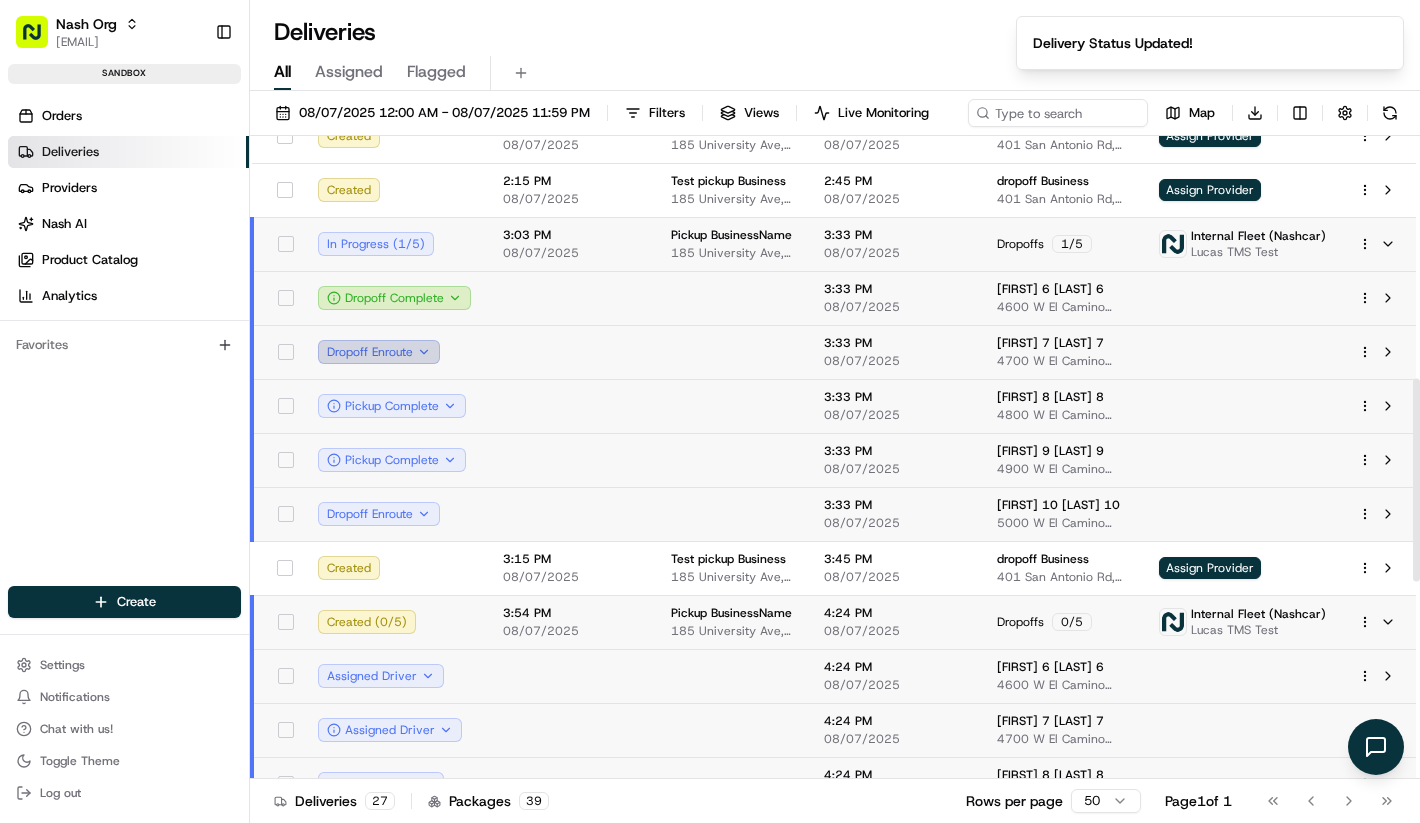 click on "Dropoff Enroute" at bounding box center [379, 352] 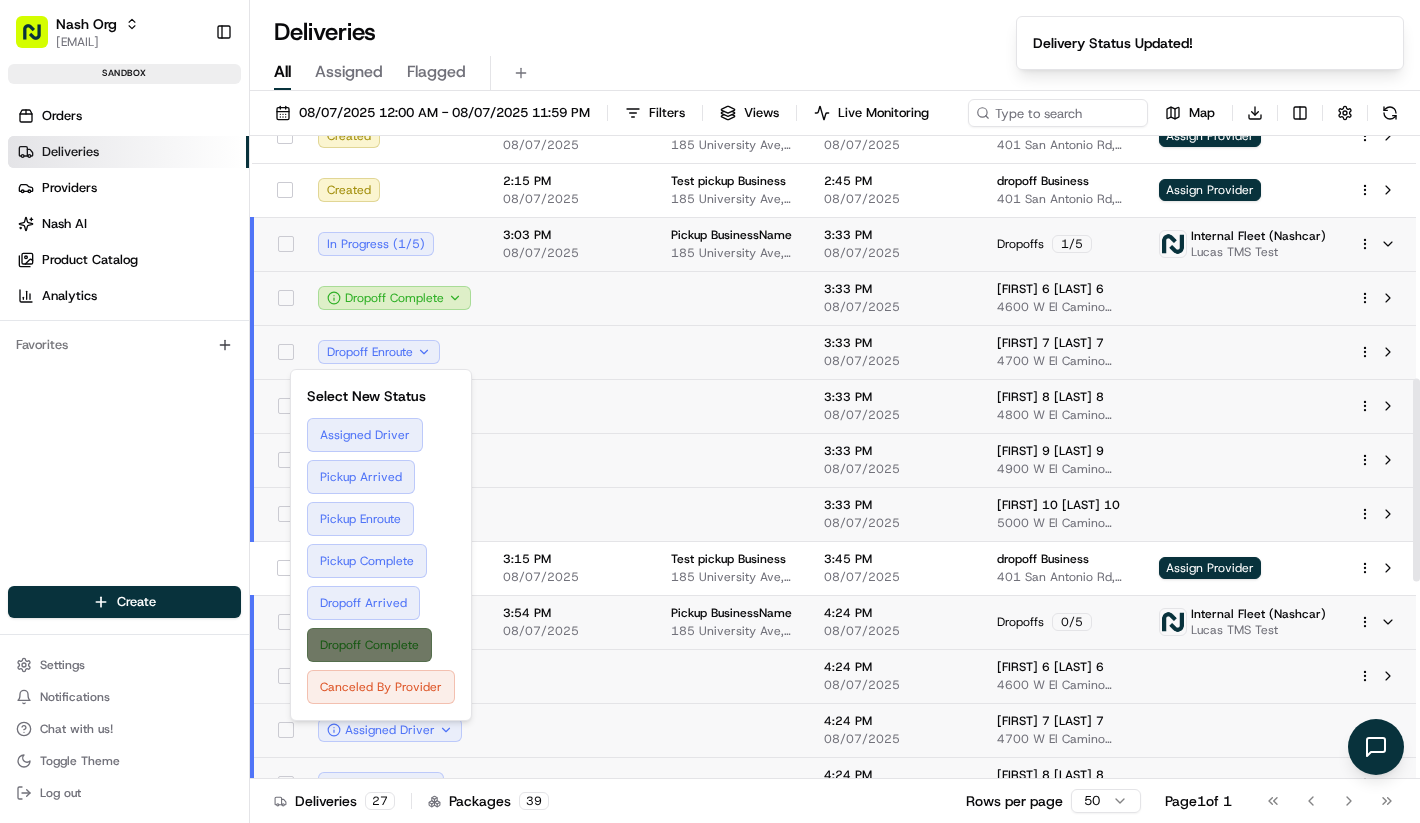 click on "Dropoff Complete" at bounding box center (381, 645) 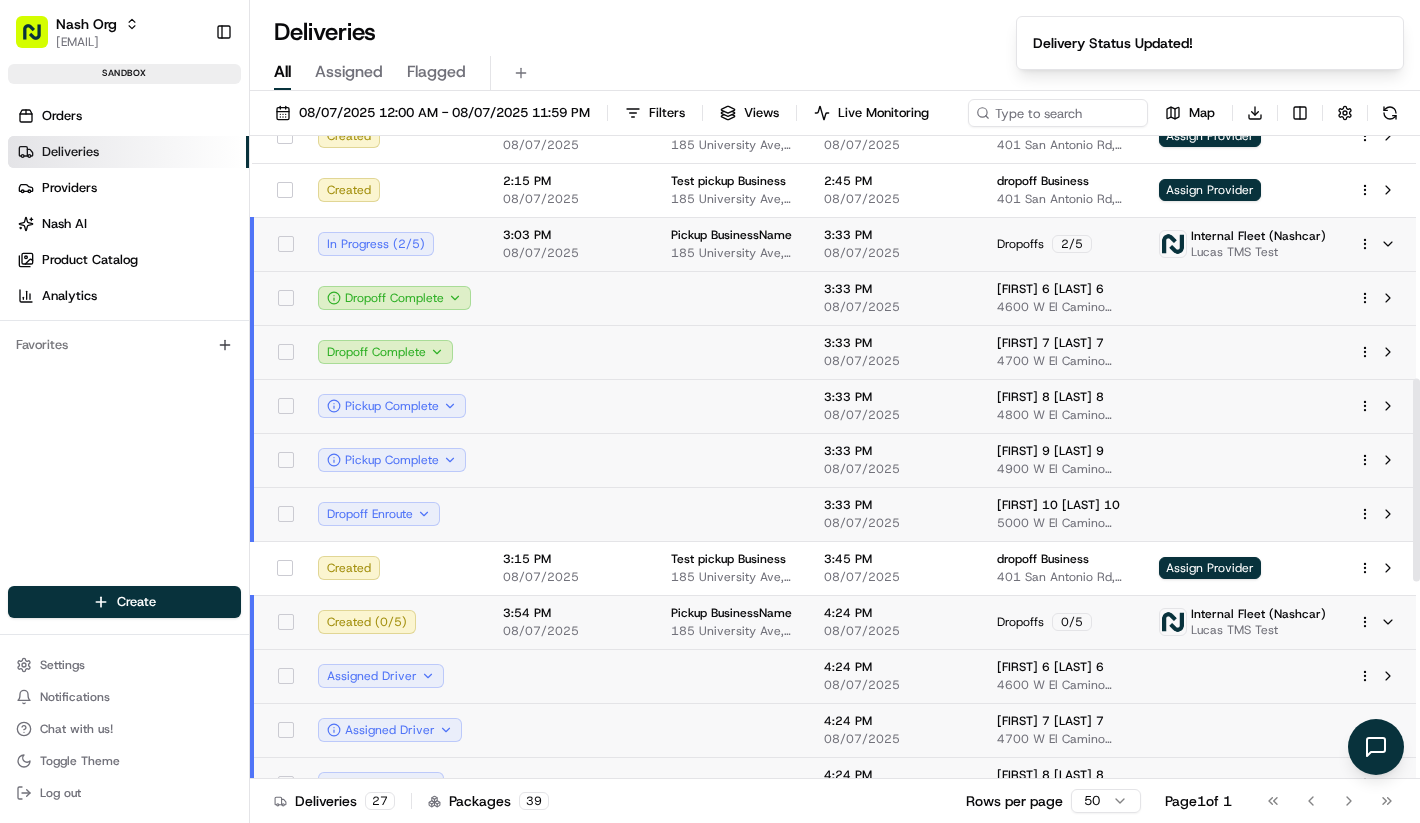 click on "Pickup Complete" at bounding box center [394, 406] 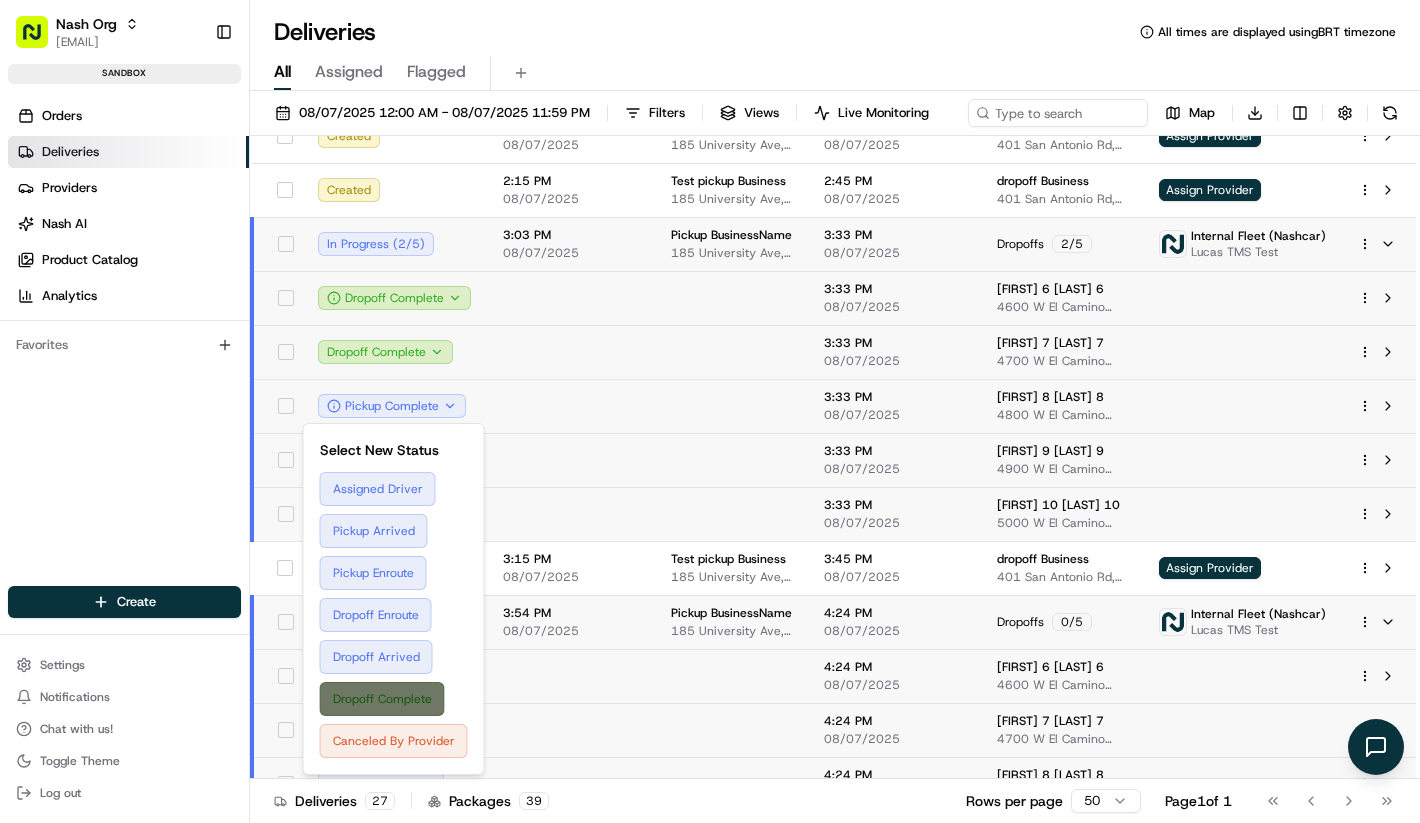 click on "Dropoff Complete" at bounding box center [394, 699] 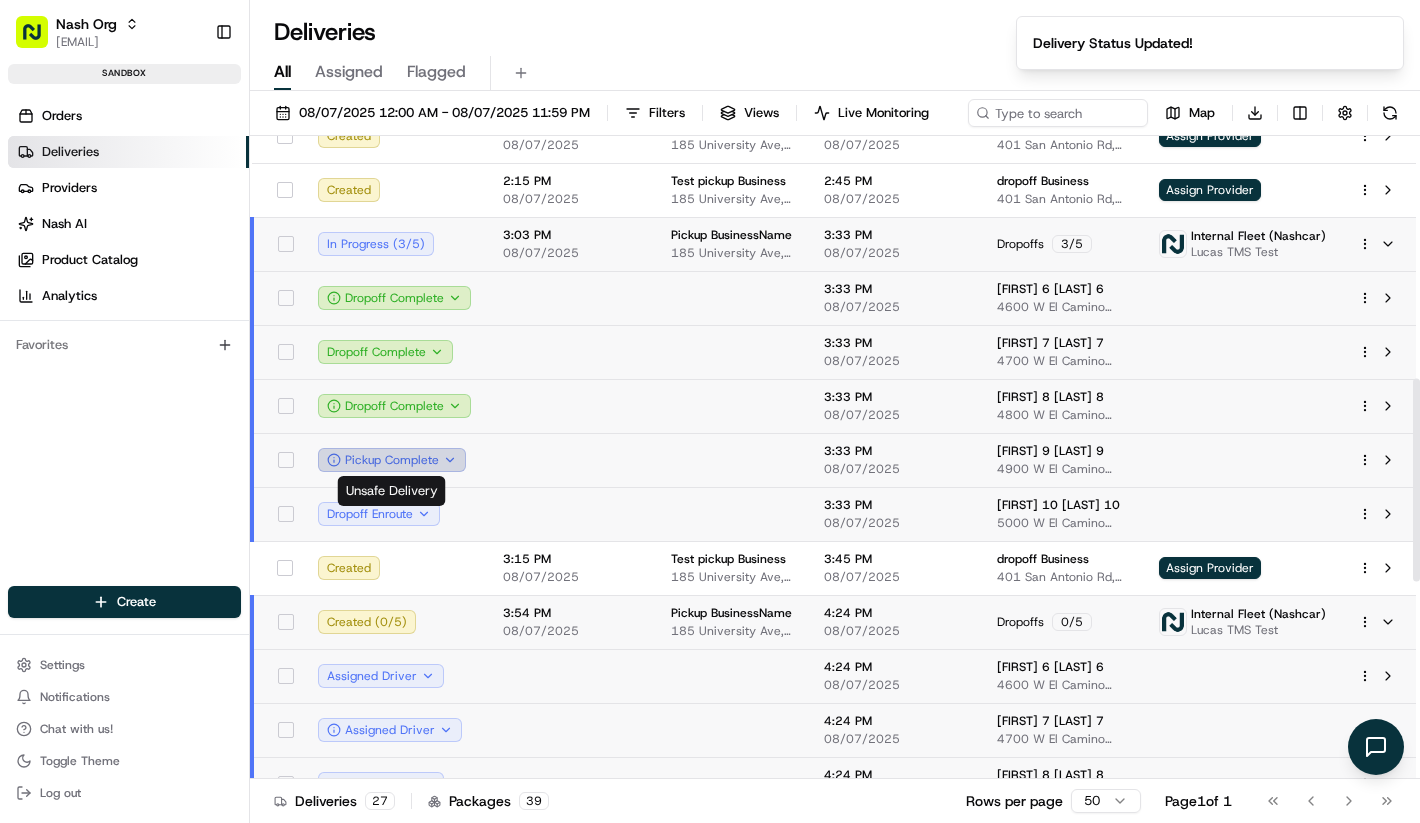 click on "Pickup Complete" at bounding box center (392, 460) 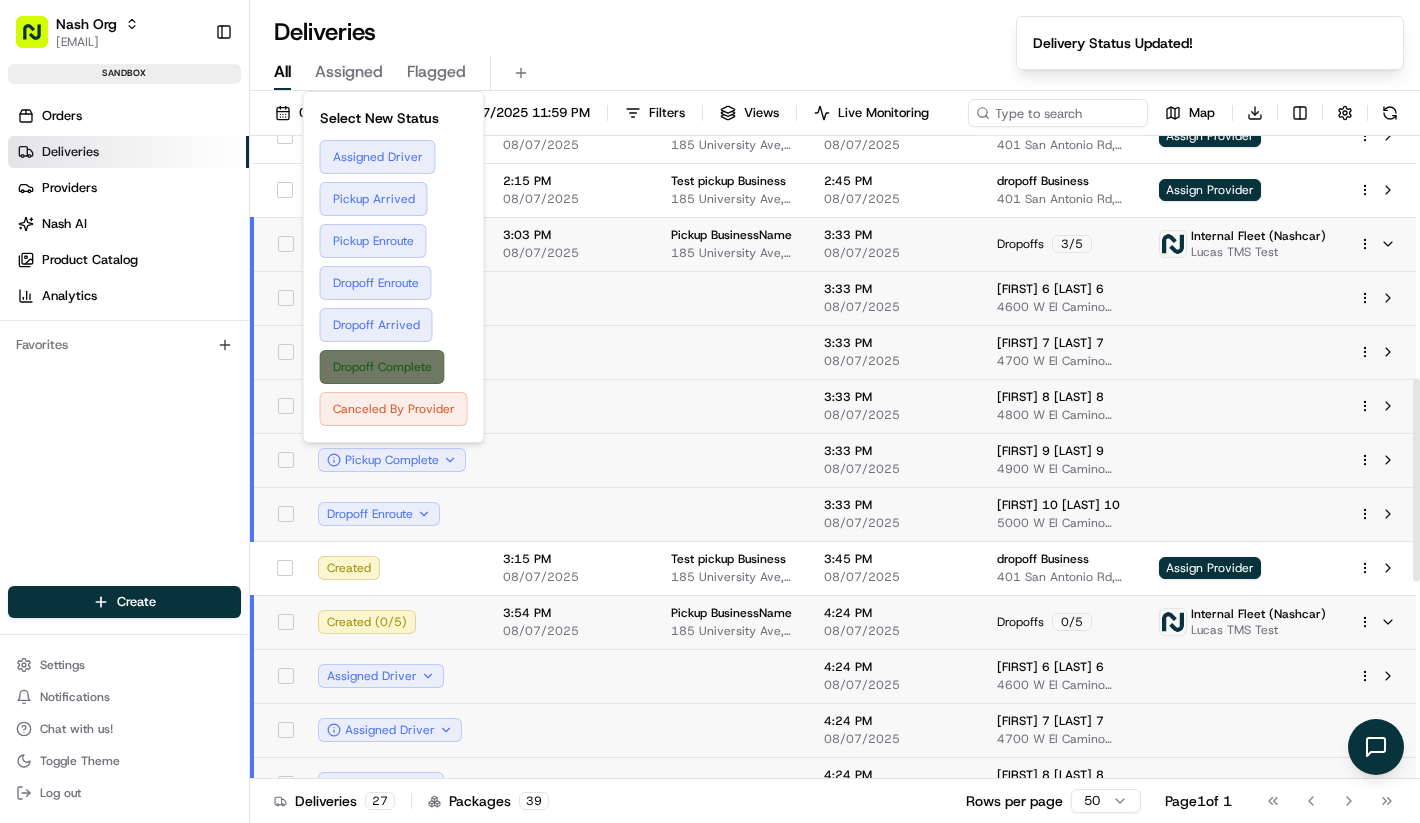 click on "Dropoff Complete" at bounding box center [394, 367] 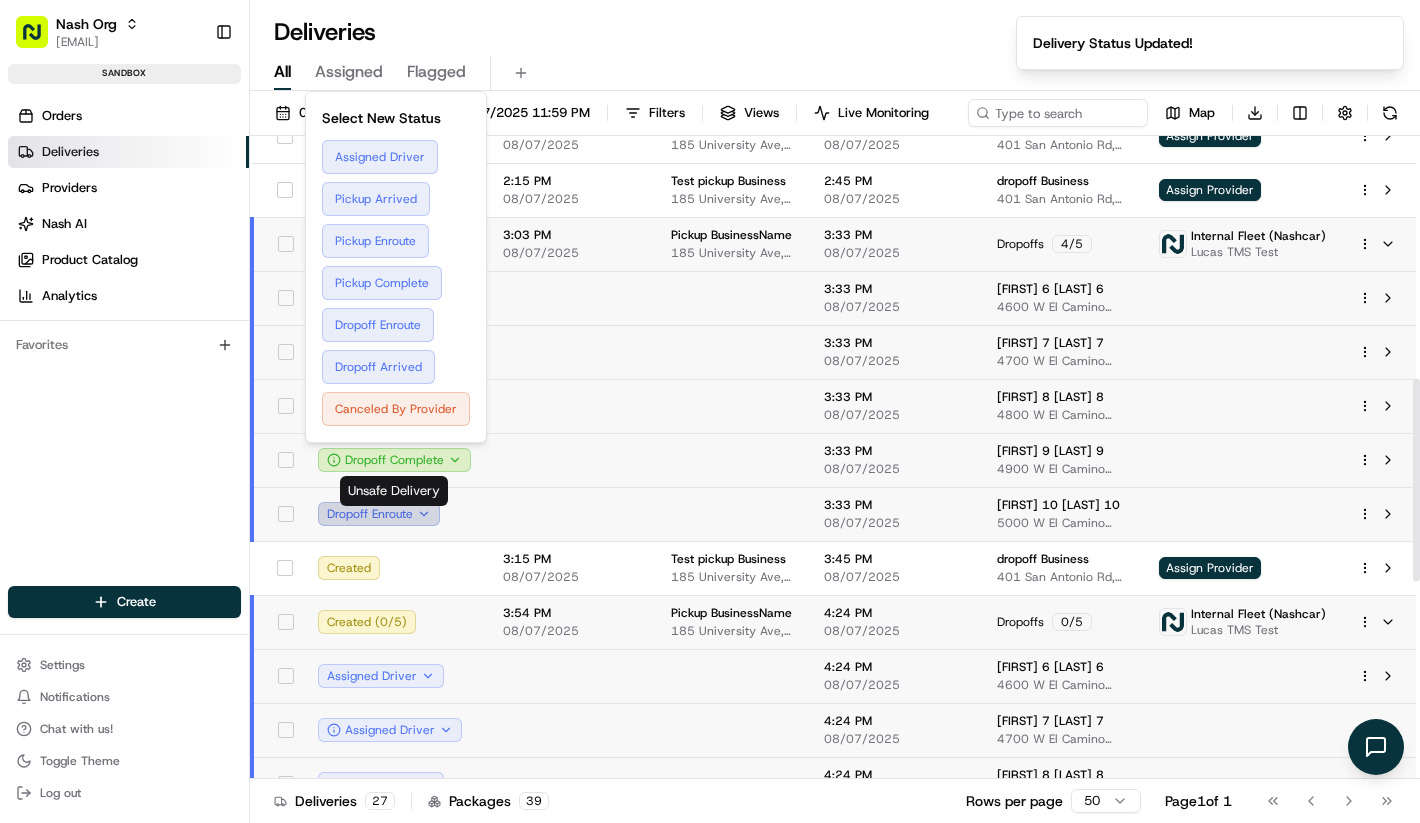 click on "Dropoff Enroute" at bounding box center (379, 514) 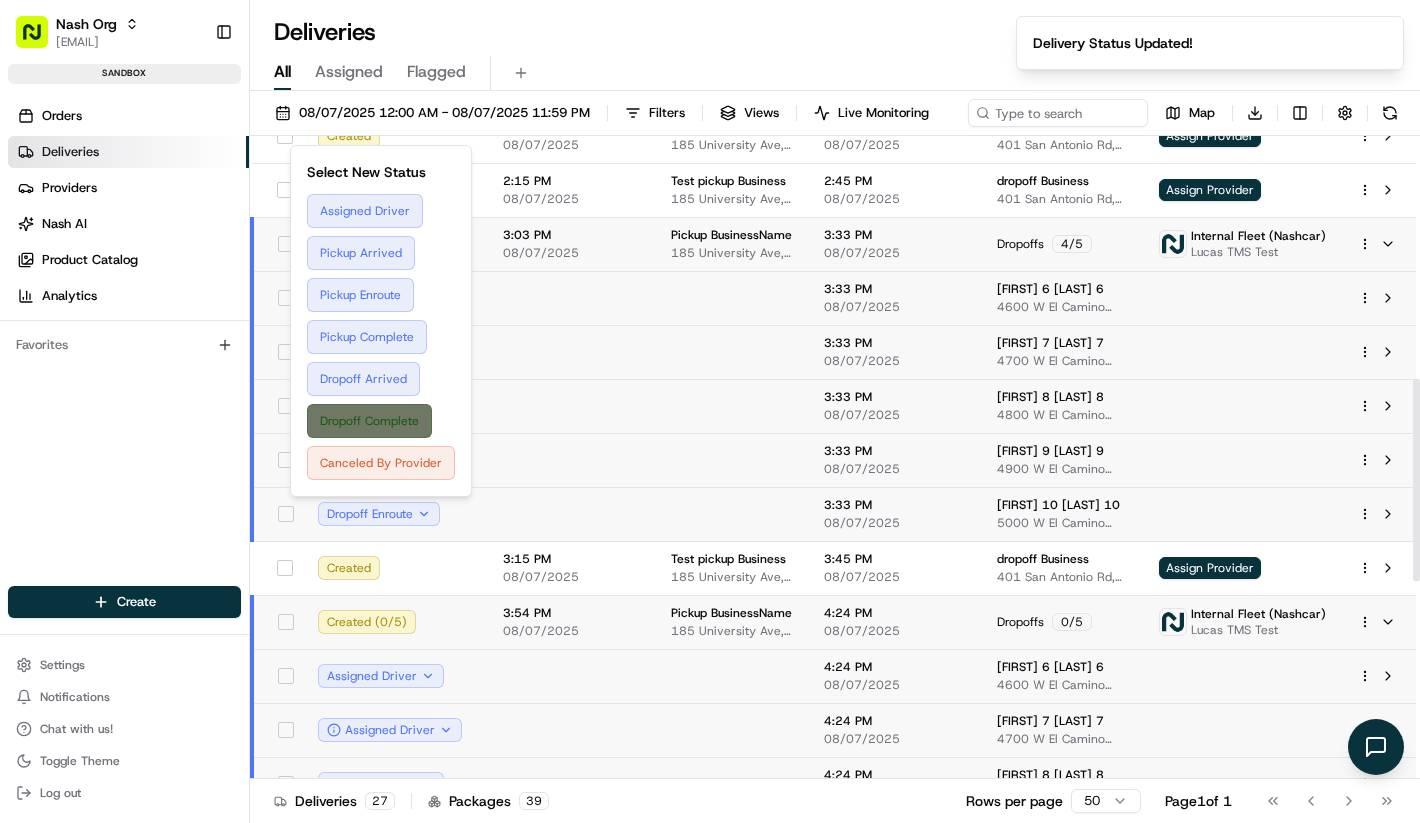 click on "Dropoff Complete" at bounding box center [381, 421] 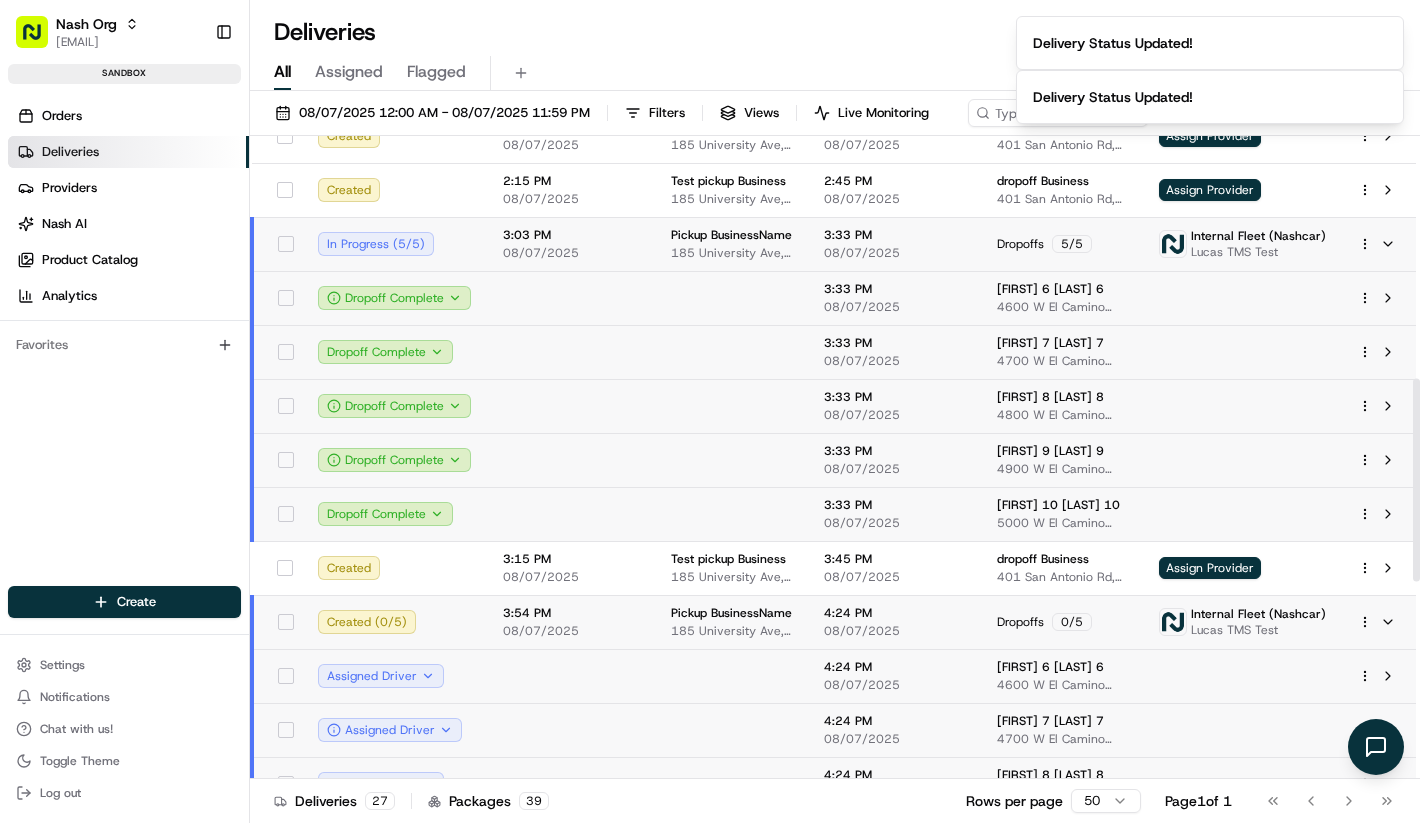 type 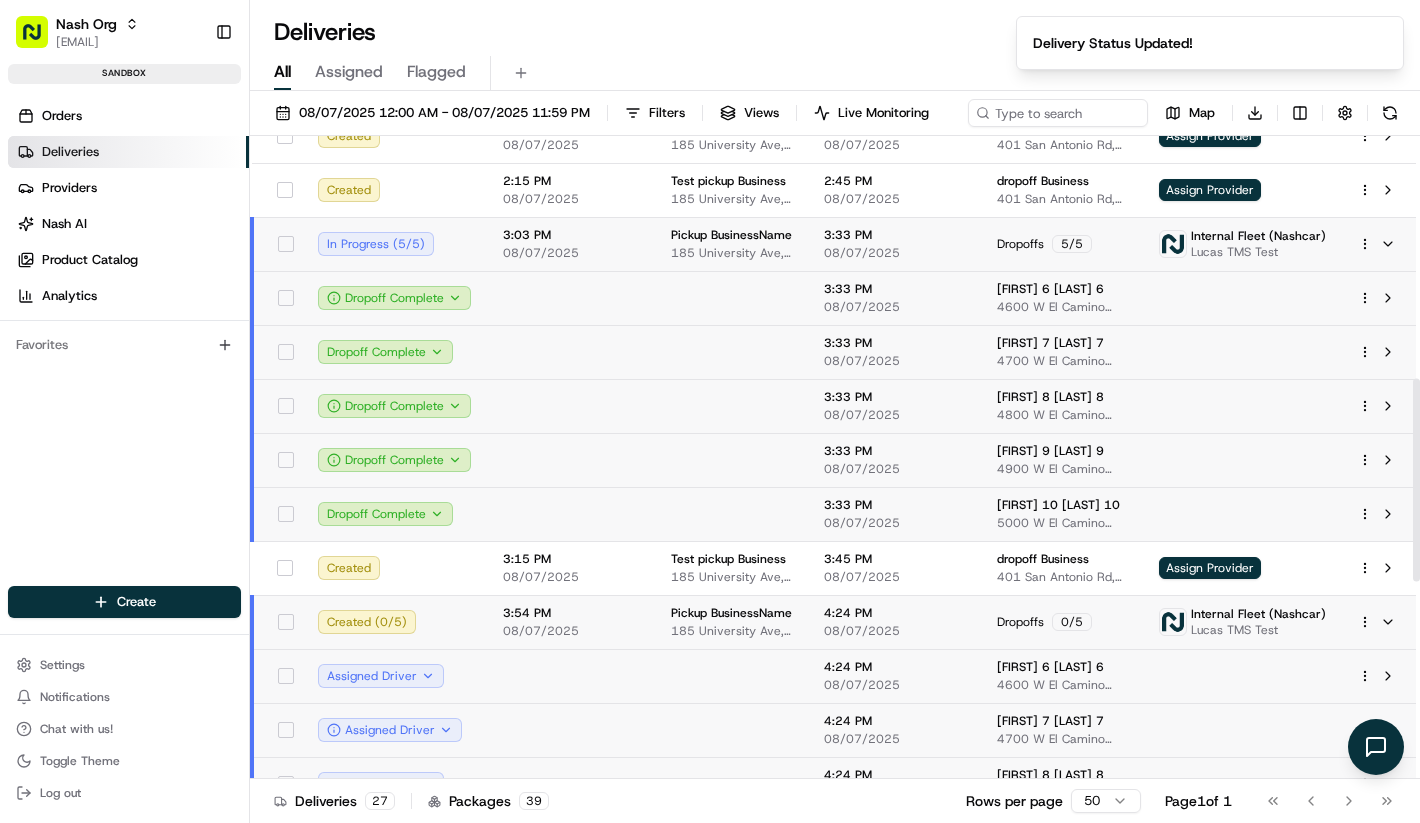 click on "Internal Fleet (Nashcar) Lucas TMS Test" at bounding box center [1242, 244] 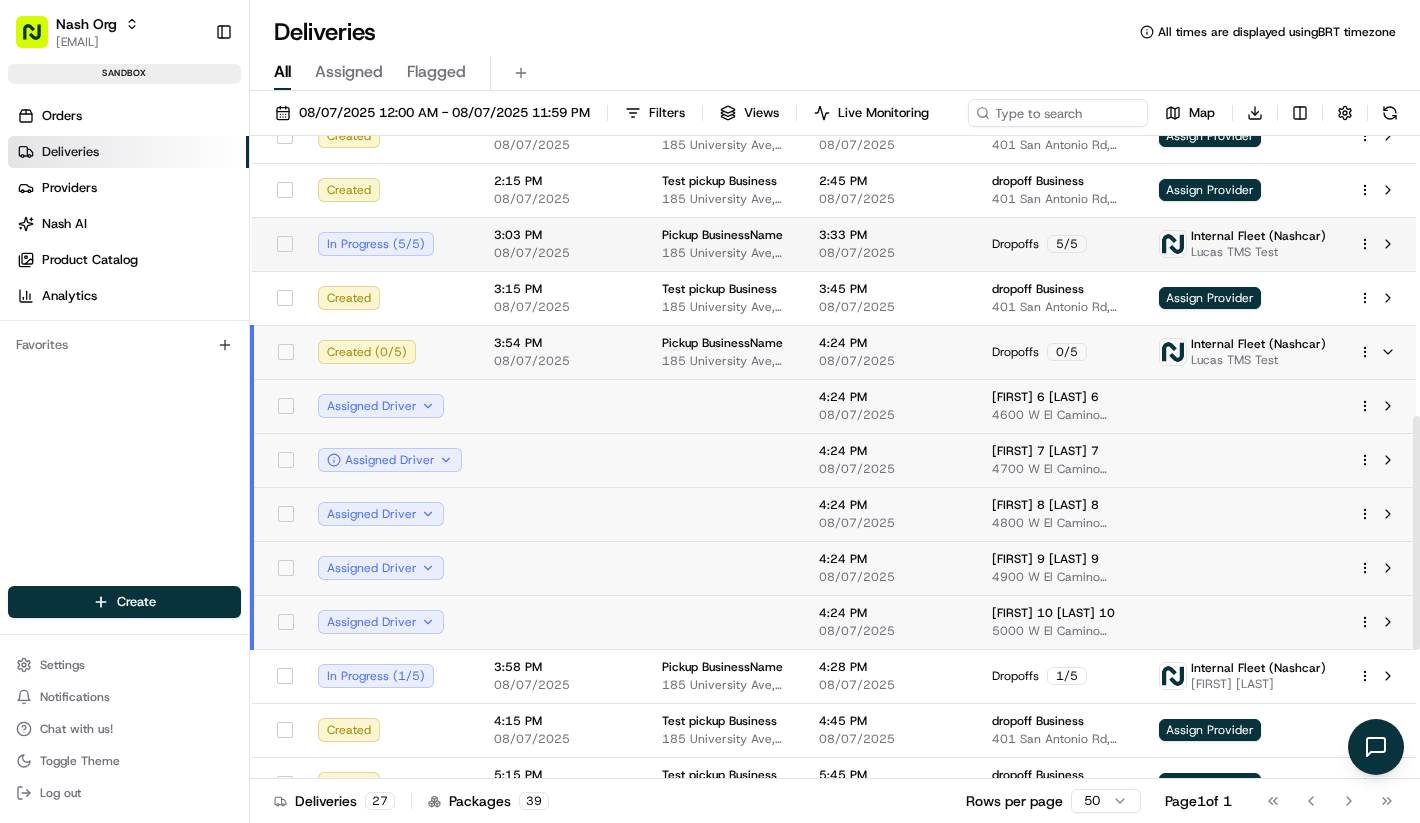 click on "Dropoffs 5  /  5" at bounding box center (1059, 244) 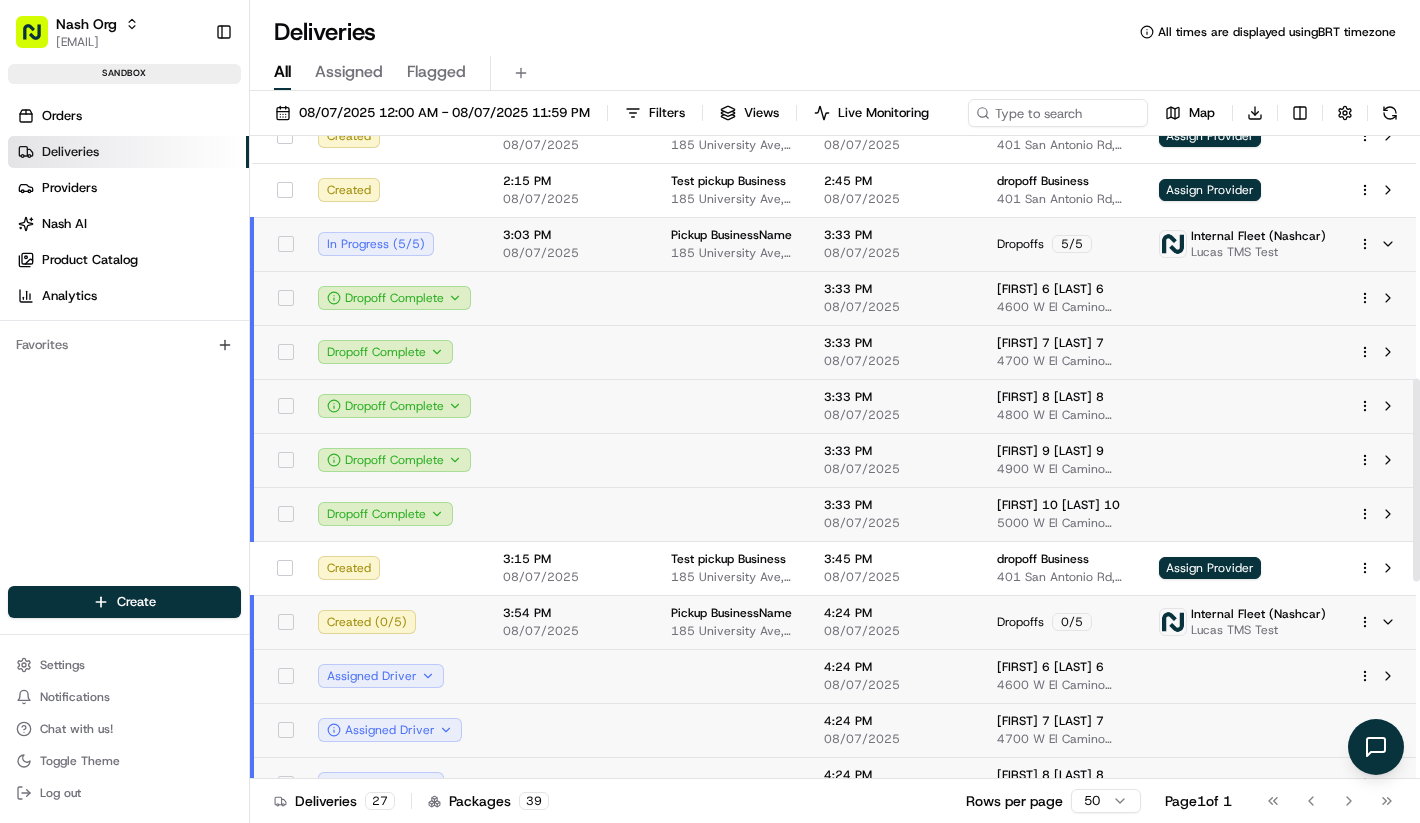 click on "Dropoffs 5  /  5" at bounding box center (1062, 244) 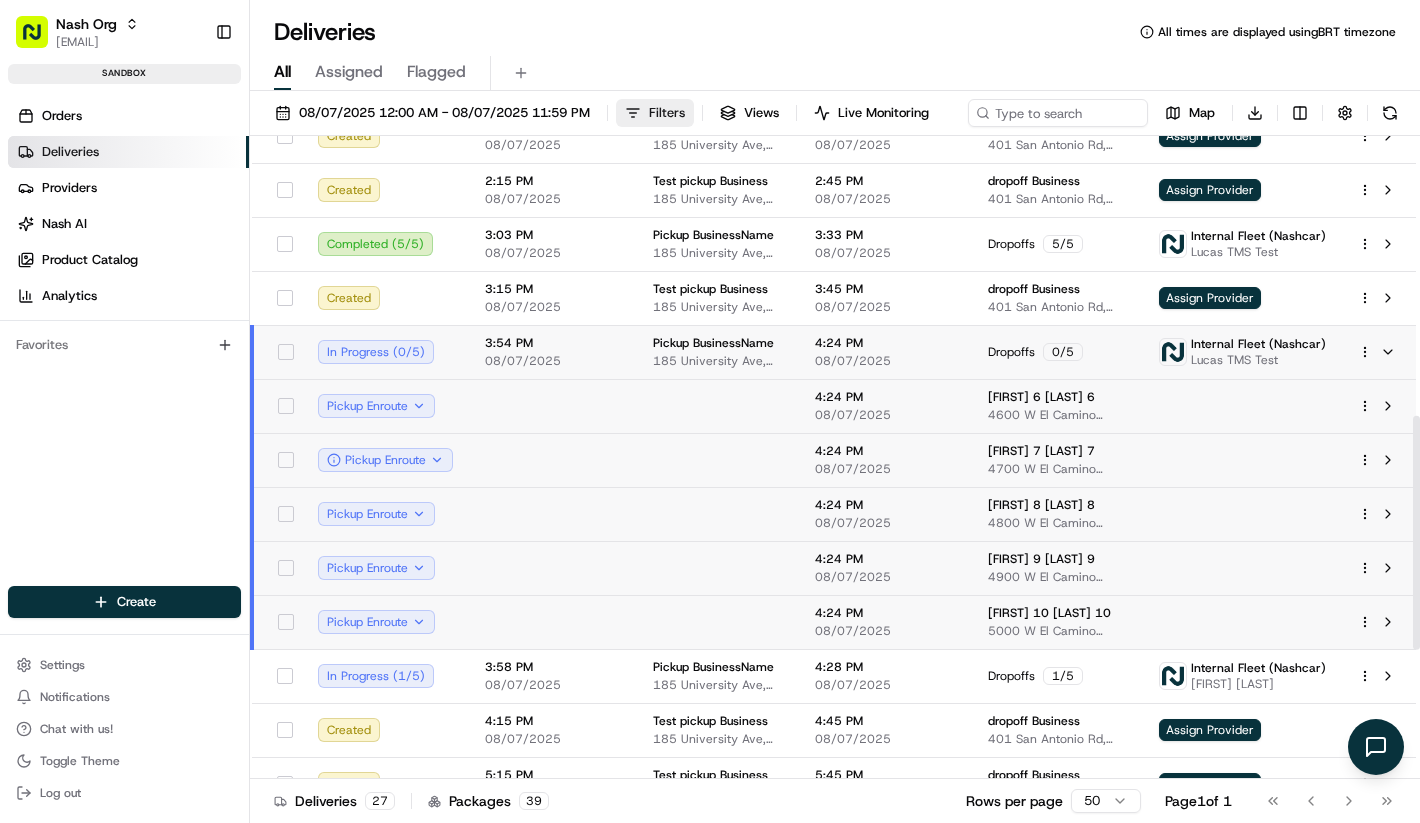 click on "Filters" at bounding box center (667, 113) 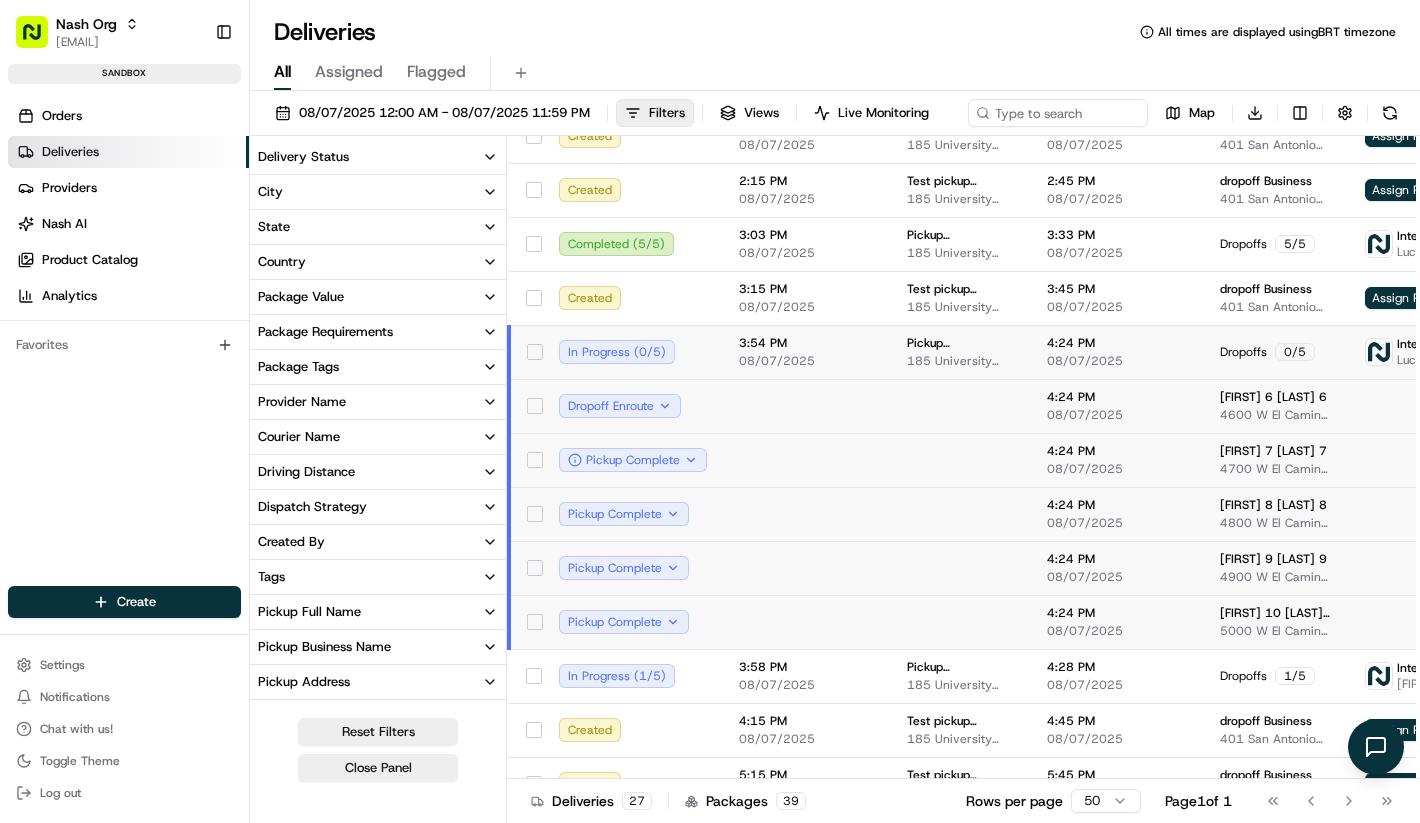 click on "Courier Name" at bounding box center (378, 437) 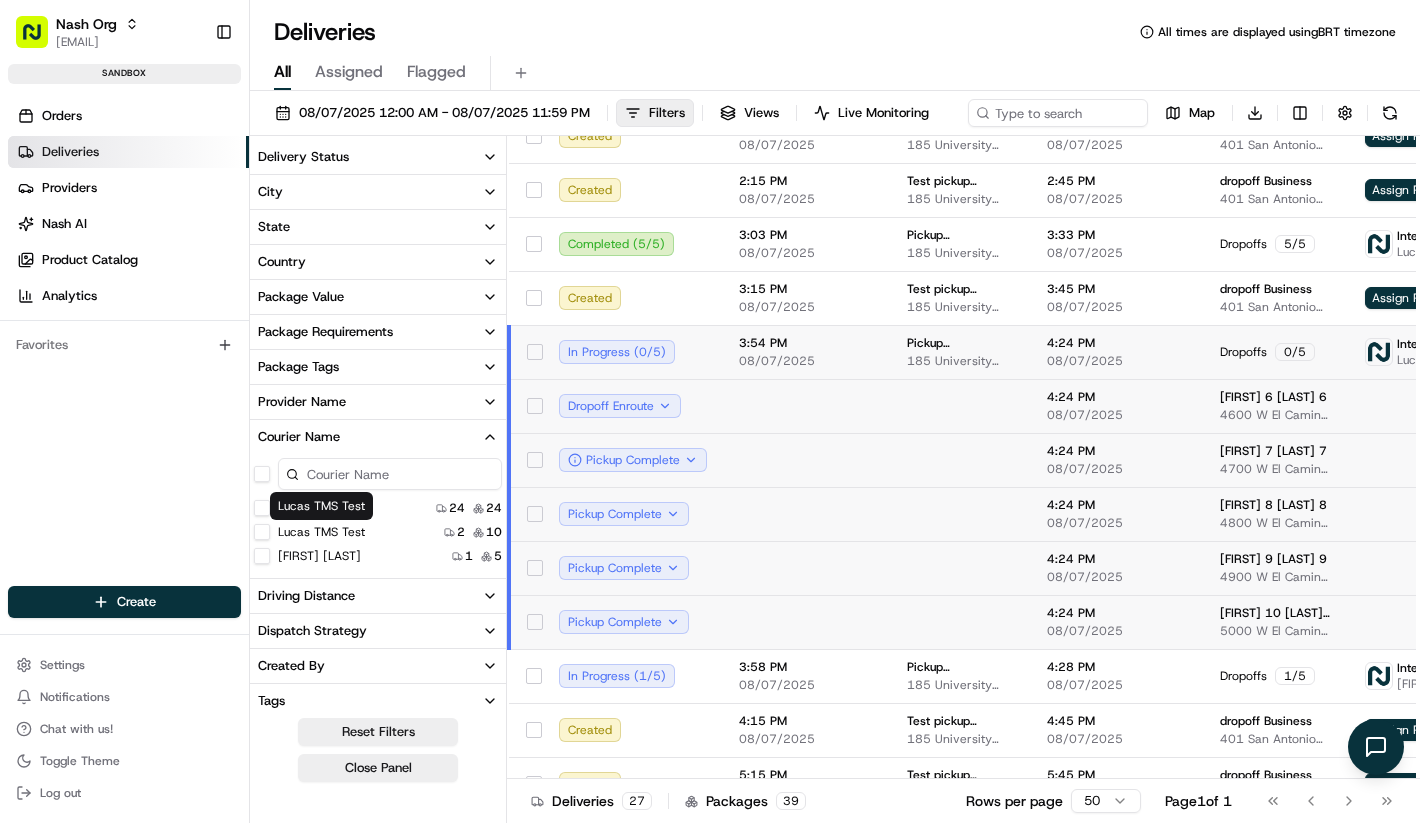 click on "Lucas TMS Test" at bounding box center [321, 532] 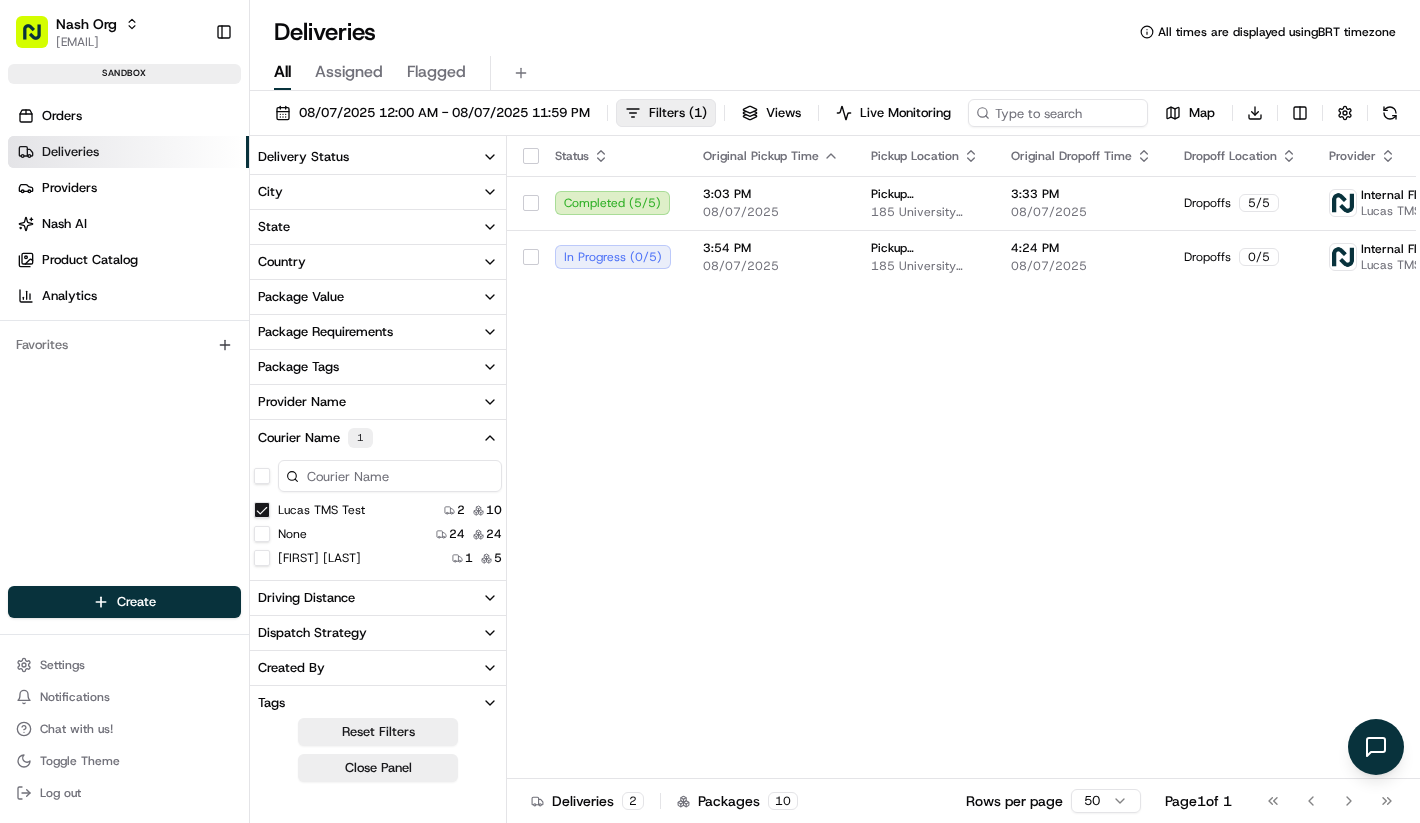 click on "Courier Name 1" at bounding box center [378, 438] 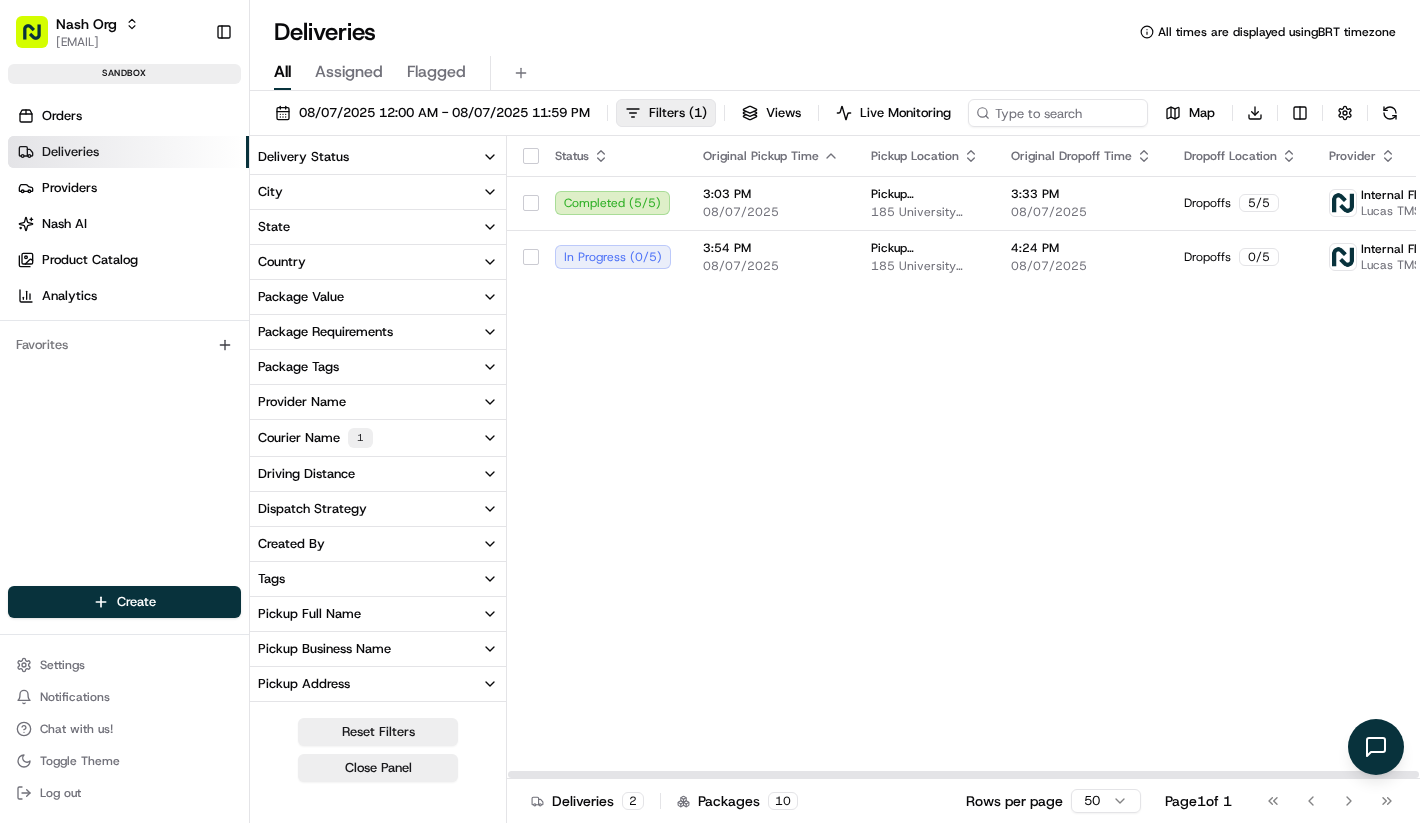 click on "Status Original Pickup Time Pickup Location Original Dropoff Time Dropoff Location Provider Action Completed ( 5 / 5 ) 3:03 PM 08/07/2025 Pickup BusinessName 185 University Ave, [CITY], [STATE] 94301, USA 3:33 PM 08/07/2025 Dropoffs 5  /  5 Internal Fleet (Nashcar) Lucas TMS Test In Progress ( 0 / 5 ) 3:54 PM 08/07/2025 Pickup BusinessName 185 University Ave, [CITY], [STATE] 94301, USA 4:24 PM 08/07/2025 Dropoffs 0  /  5 Internal Fleet (Nashcar) Lucas TMS Test" at bounding box center (1046, 457) 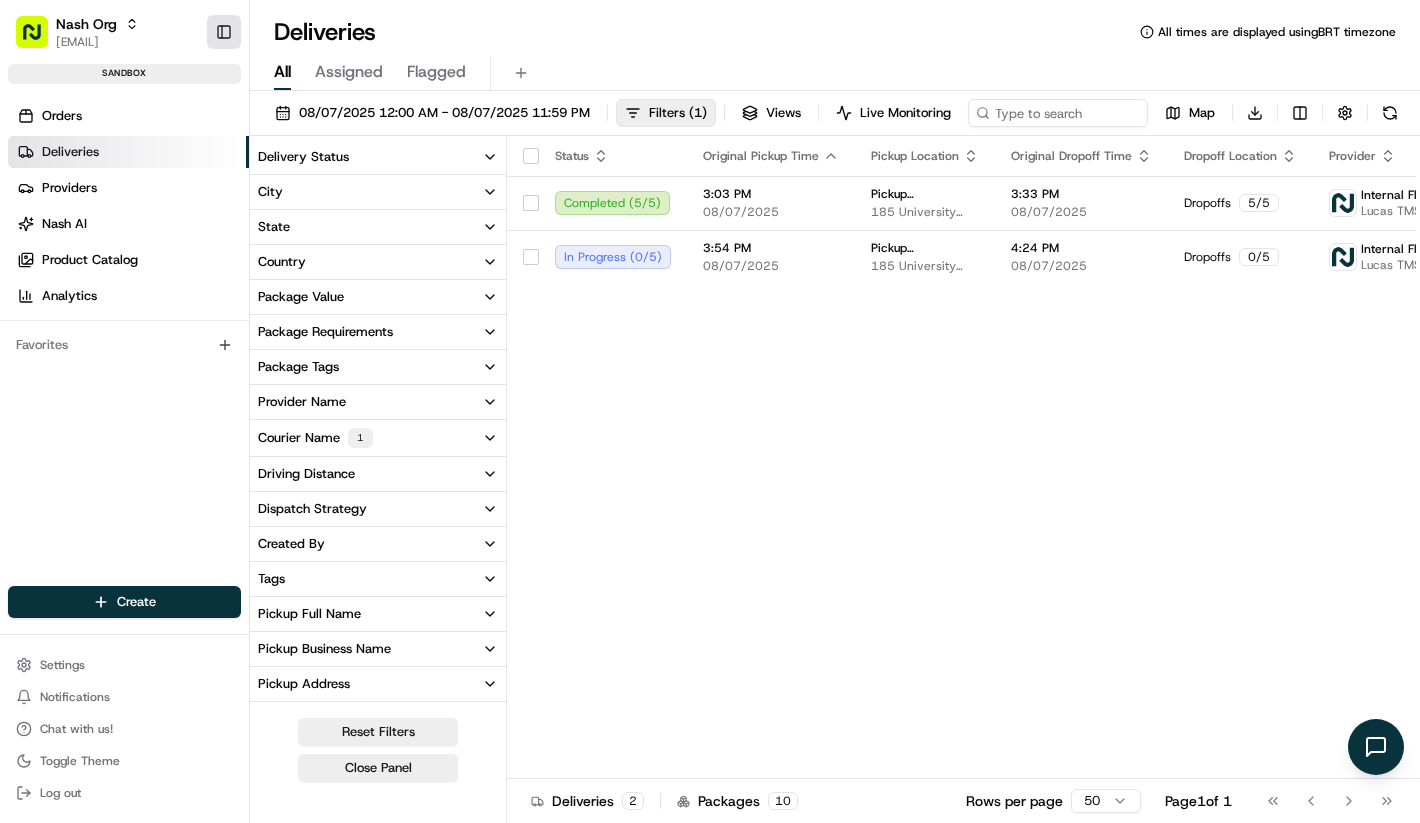 click on "Toggle Sidebar" at bounding box center [224, 32] 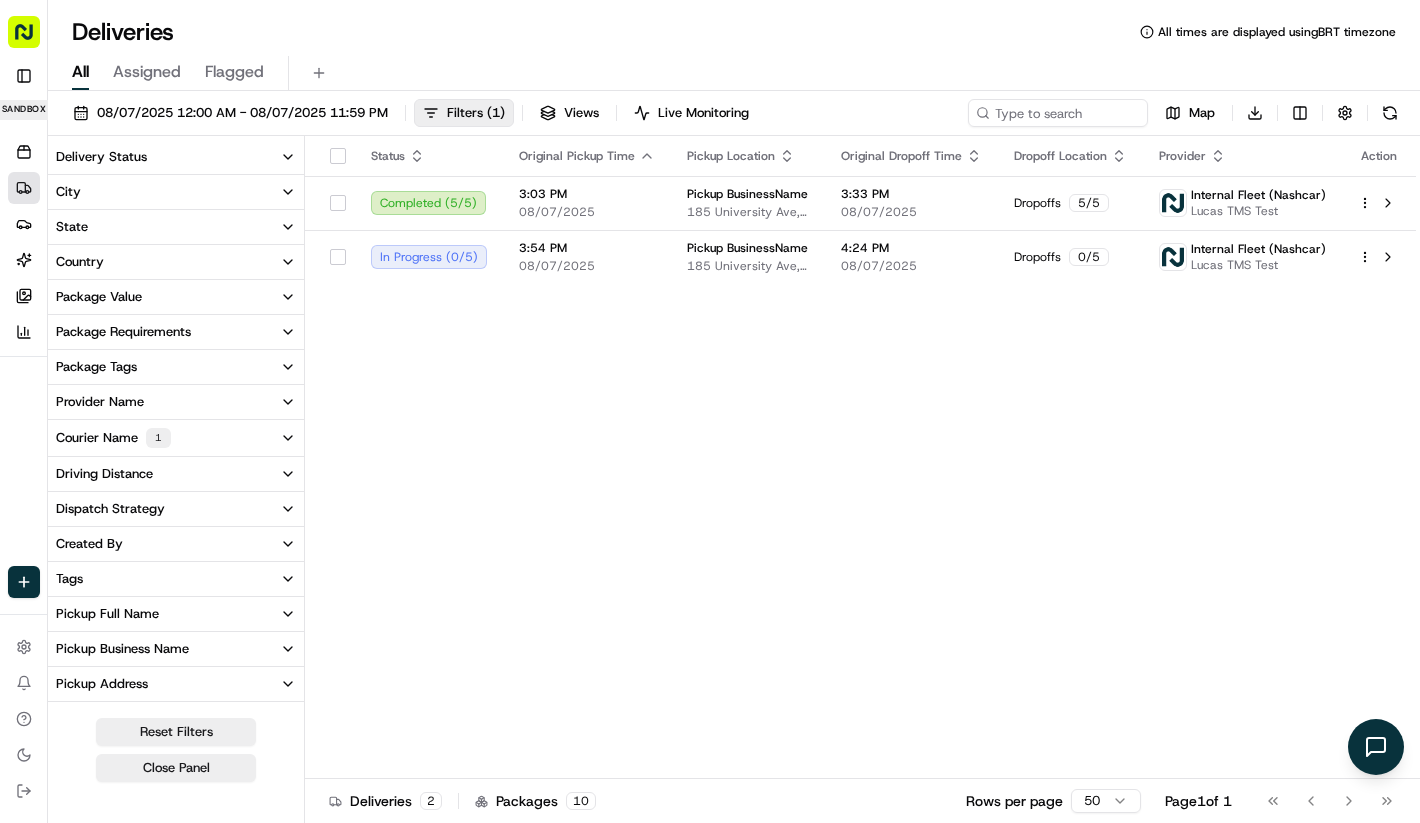 click on "Status Original Pickup Time Pickup Location Original Dropoff Time Dropoff Location Provider Action Completed ( 5 / 5 ) 3:03 PM 08/07/2025 Pickup BusinessName 185 University Ave, [CITY], [STATE] 94301, USA 3:33 PM 08/07/2025 Dropoffs 5  /  5 Internal Fleet (Nashcar) Lucas TMS Test In Progress ( 0 / 5 ) 3:54 PM 08/07/2025 Pickup BusinessName 185 University Ave, [CITY], [STATE] 94301, USA 4:24 PM 08/07/2025 Dropoffs 0  /  5 Internal Fleet (Nashcar) Lucas TMS Test" at bounding box center [860, 457] 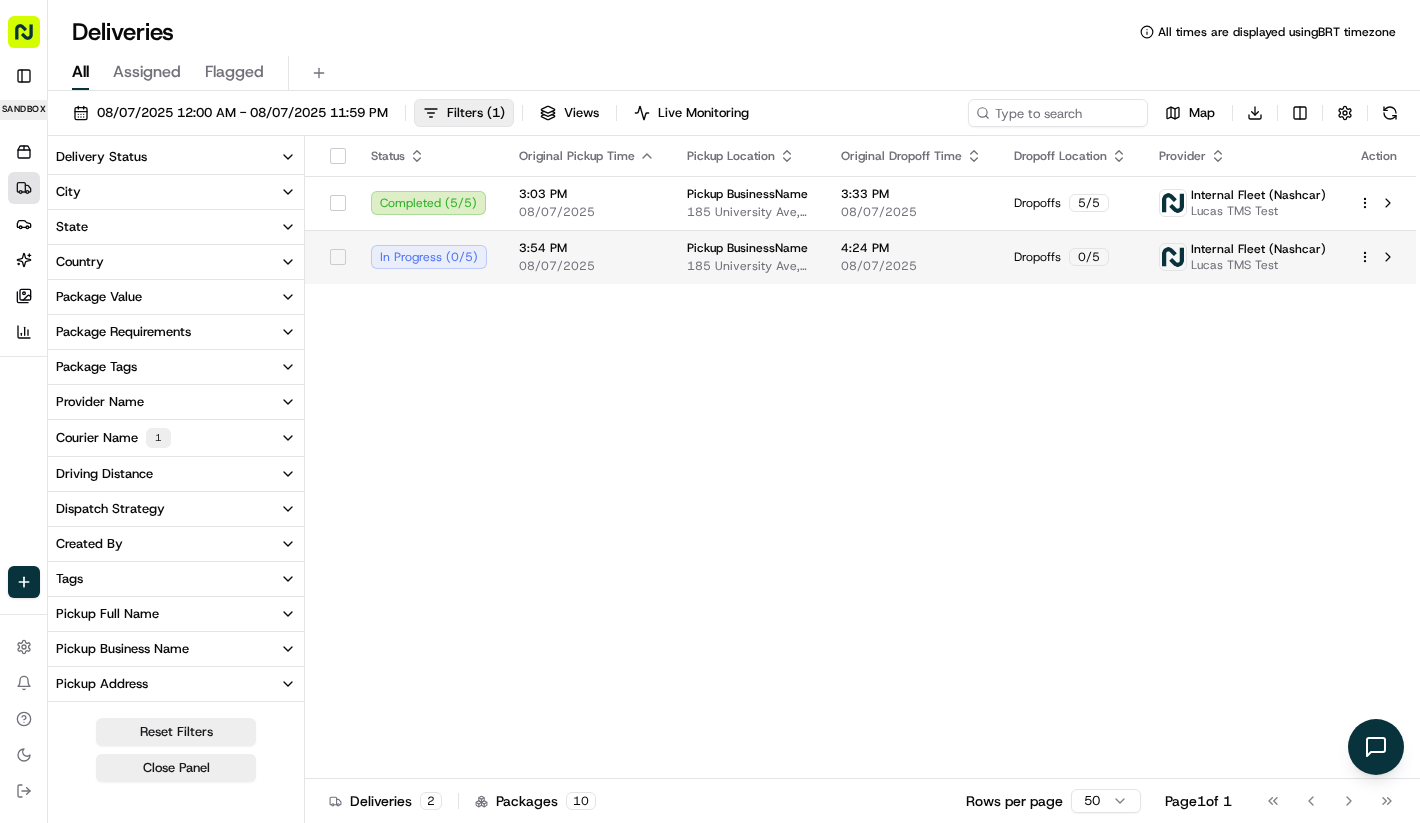 click on "4:24 PM 08/07/2025" at bounding box center (911, 257) 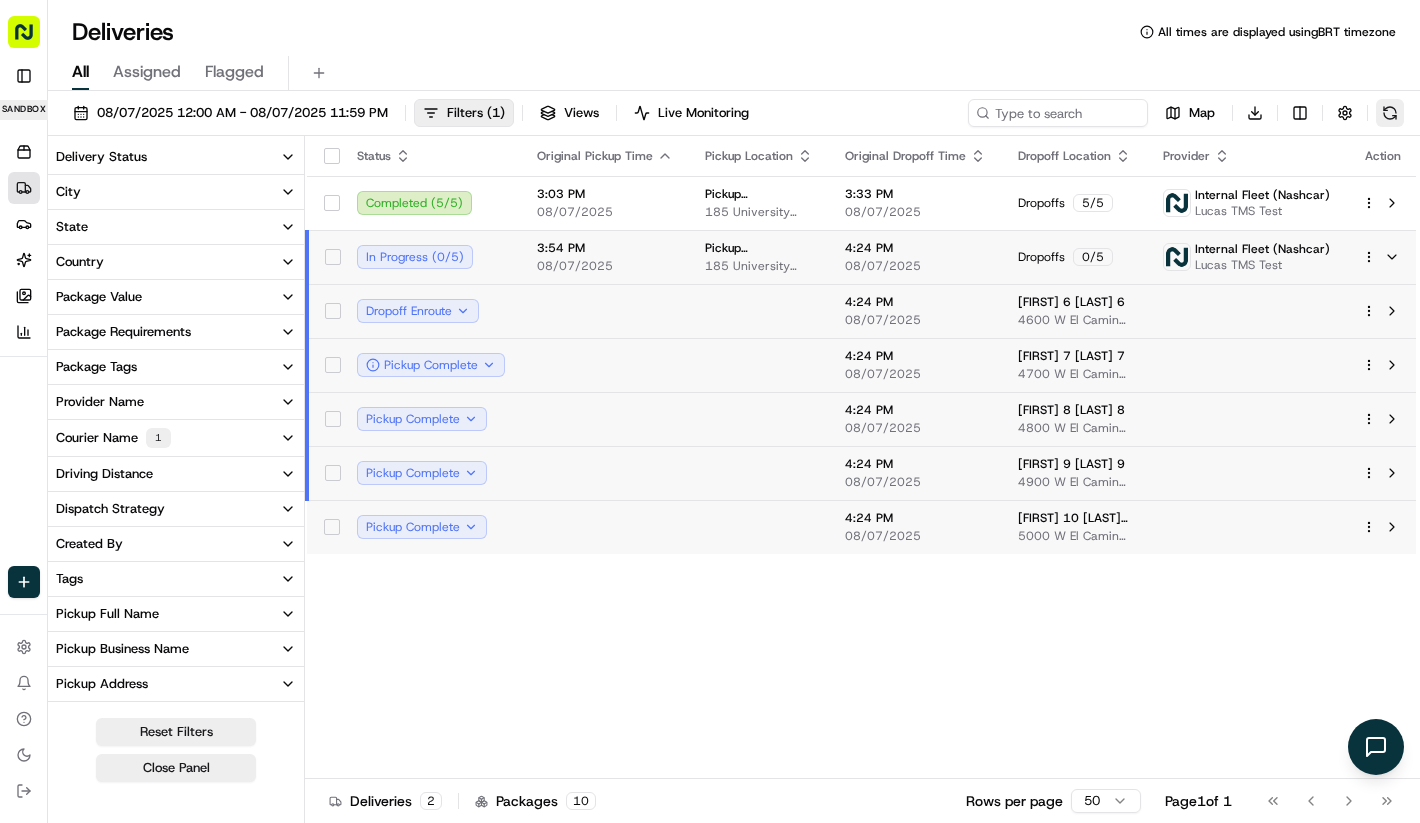 click at bounding box center [1390, 113] 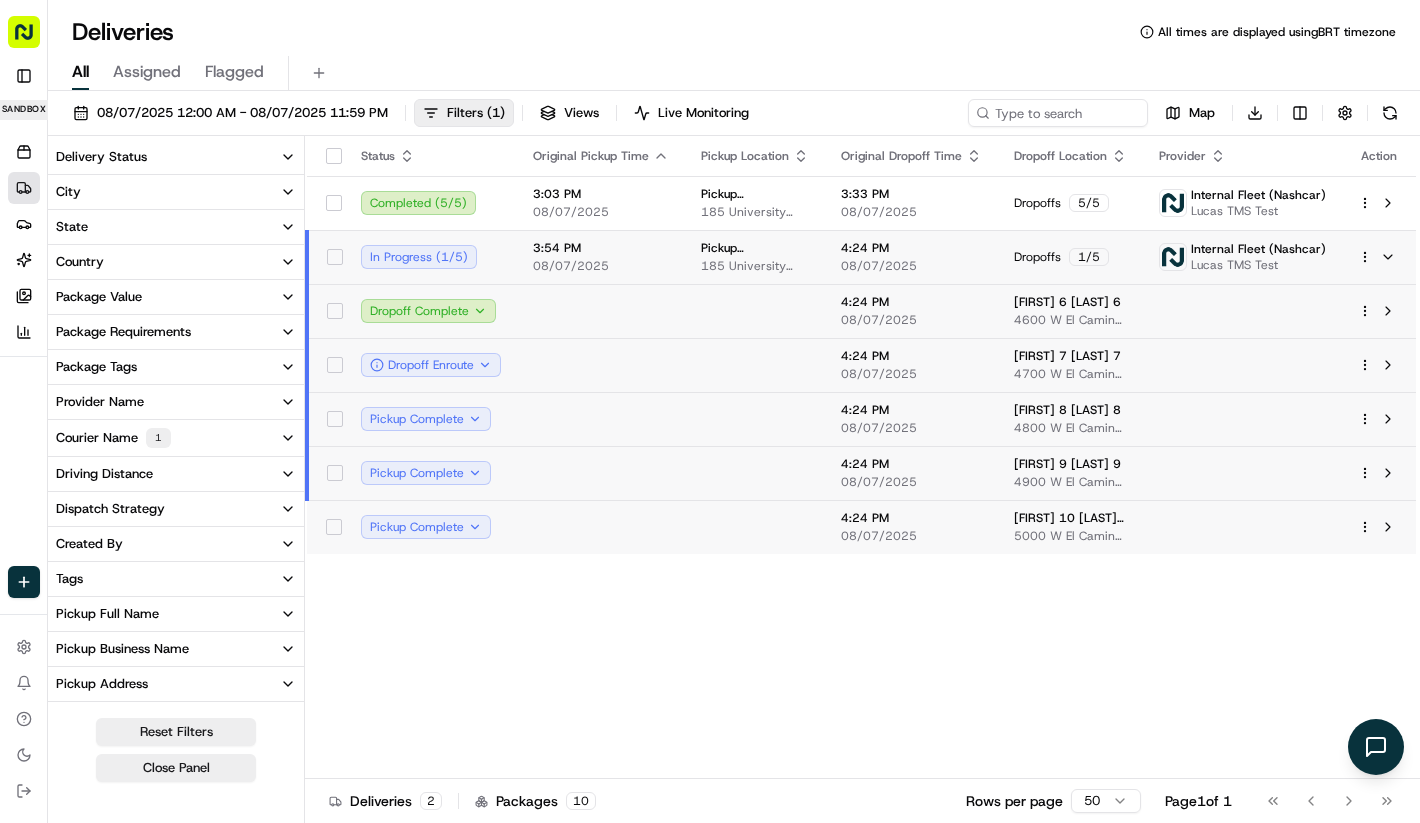 click on "08/07/2025 12:00 AM - 08/07/2025 11:59 PM Filters ( 1 ) Views Live Monitoring Map Download" at bounding box center (734, 117) 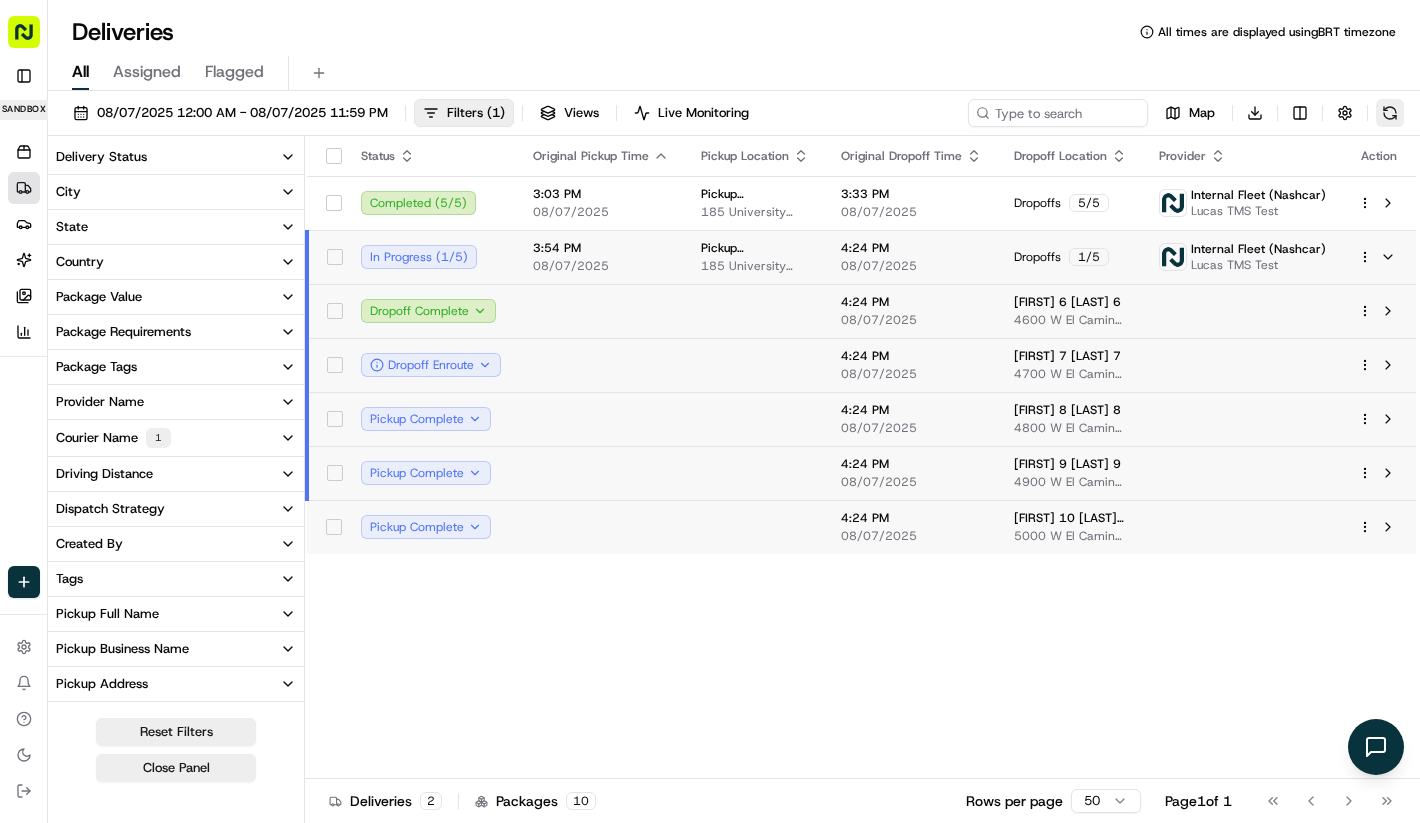 click at bounding box center [1390, 113] 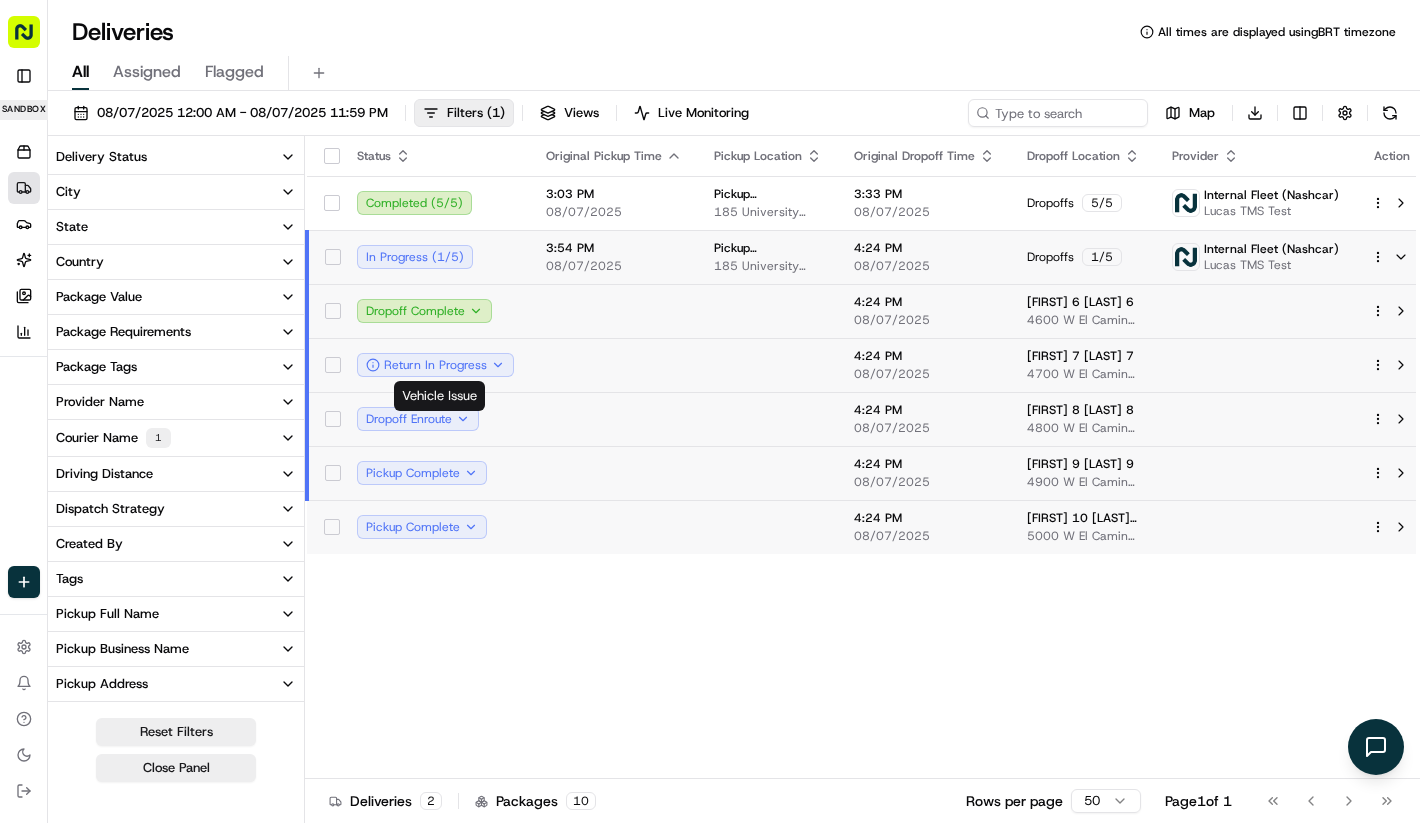 click at bounding box center (614, 365) 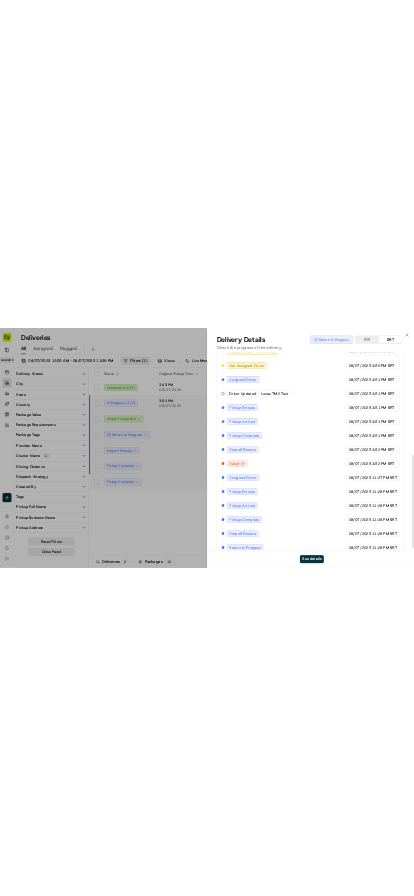 scroll, scrollTop: 760, scrollLeft: 0, axis: vertical 